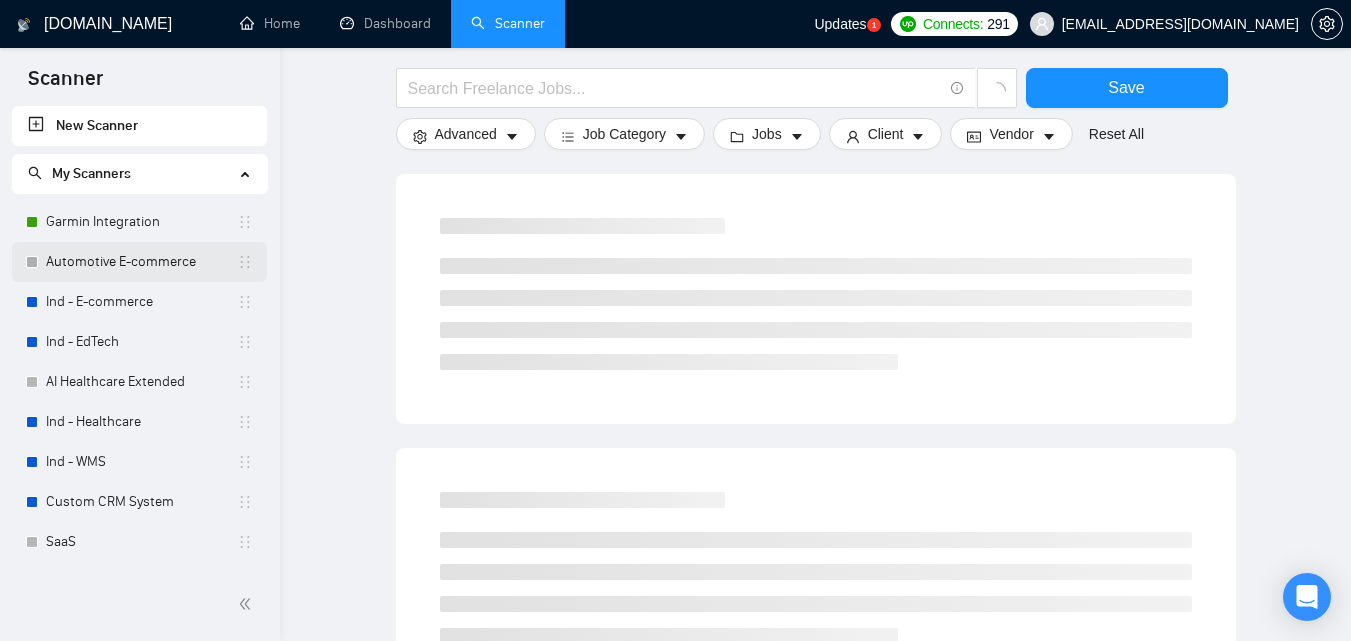 scroll, scrollTop: 470, scrollLeft: 0, axis: vertical 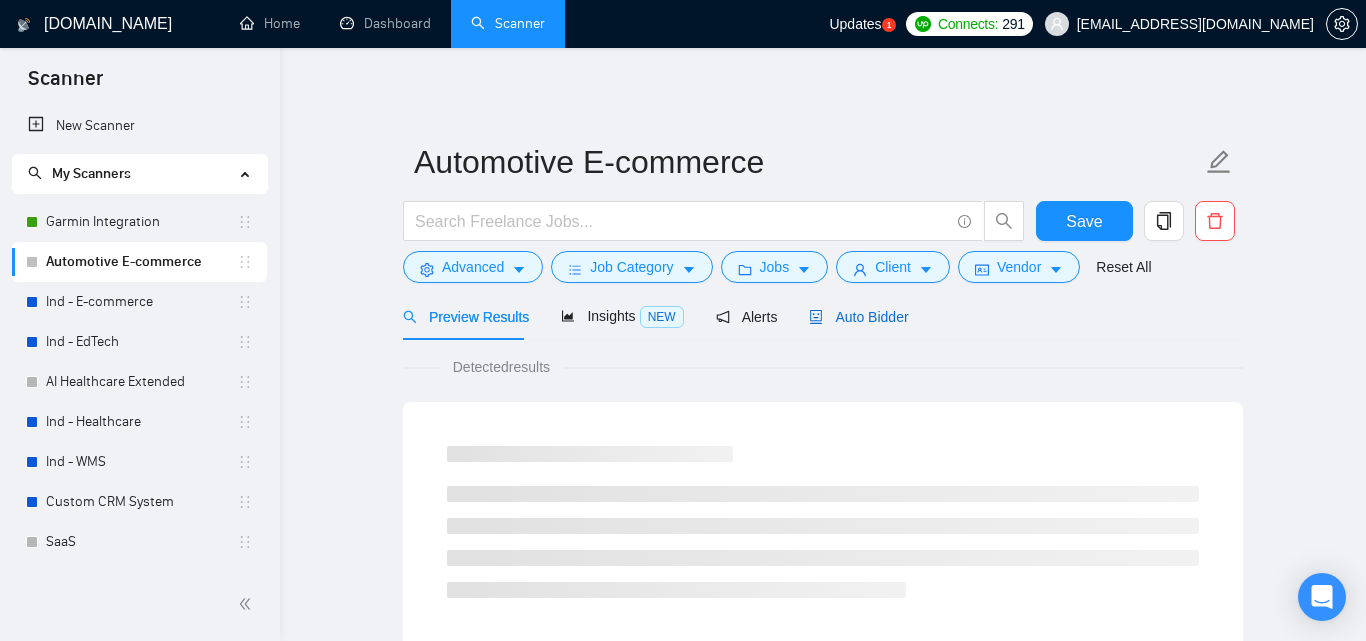 click on "Auto Bidder" at bounding box center (858, 317) 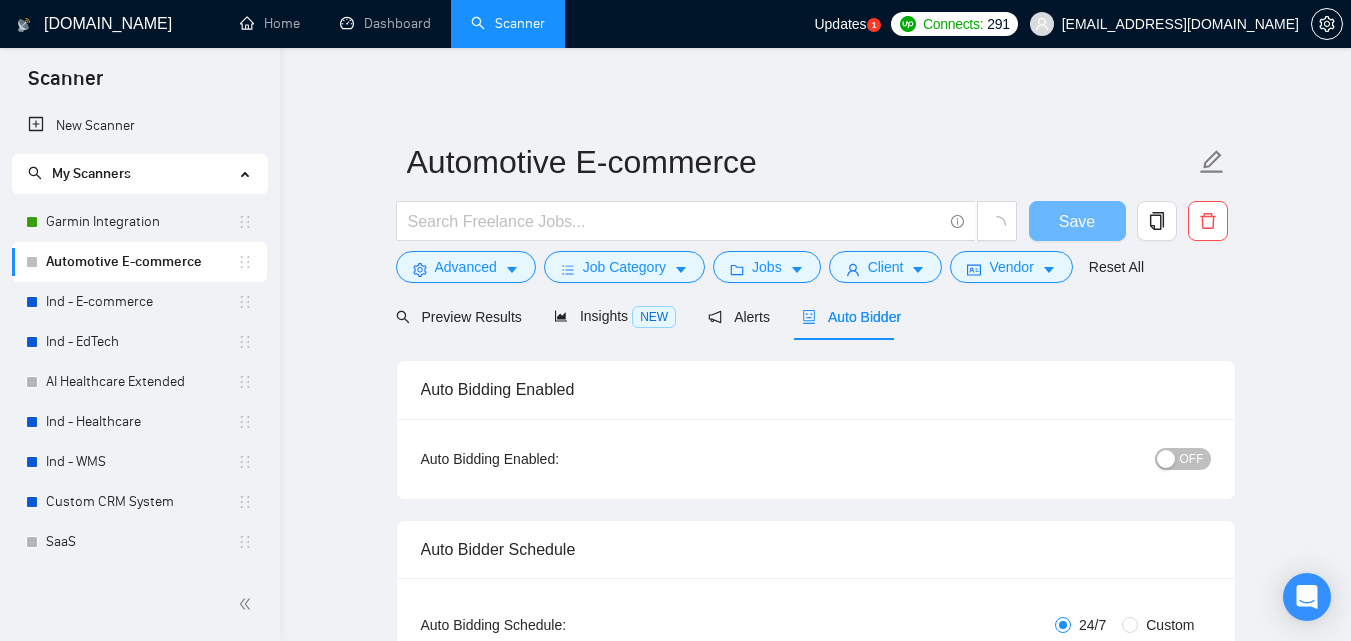 click on "OFF" at bounding box center [1183, 459] 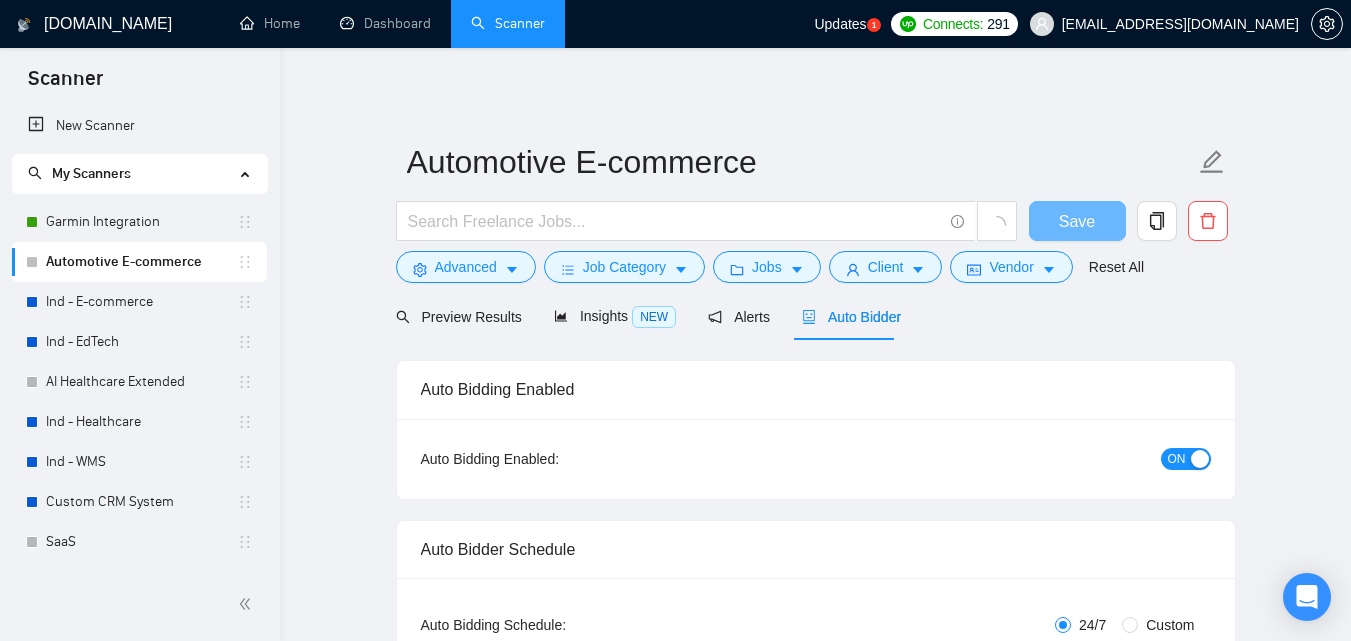 type 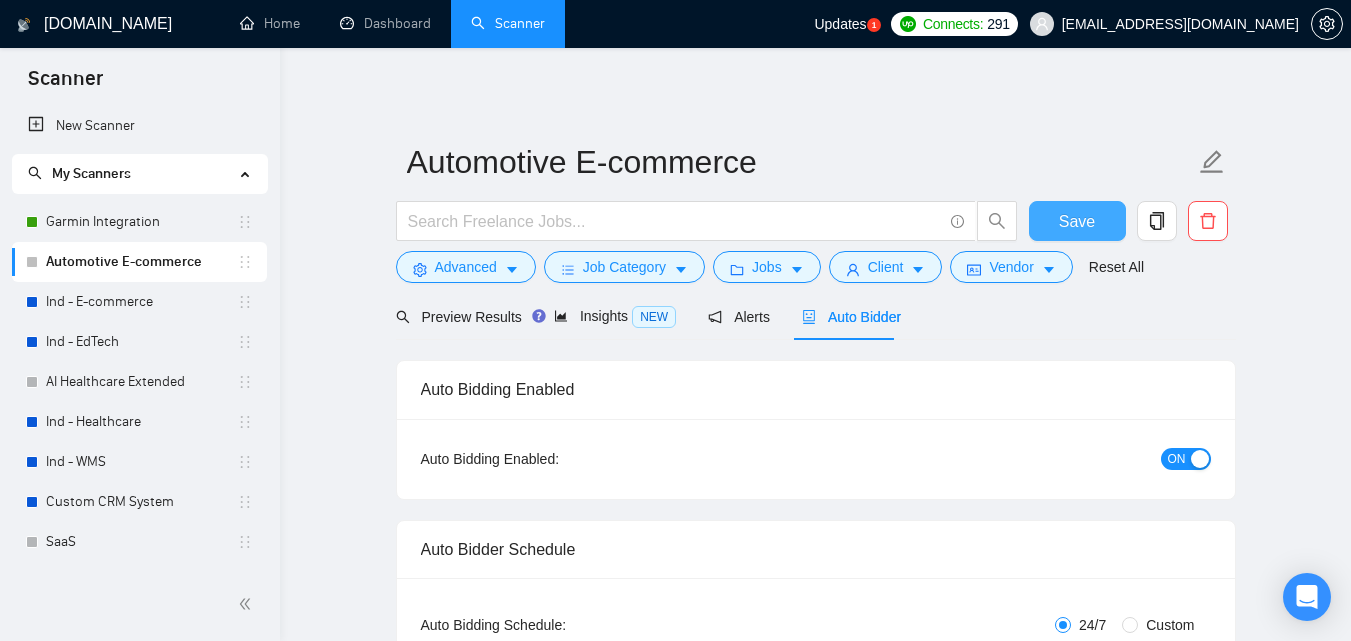 click on "Save" at bounding box center (1077, 221) 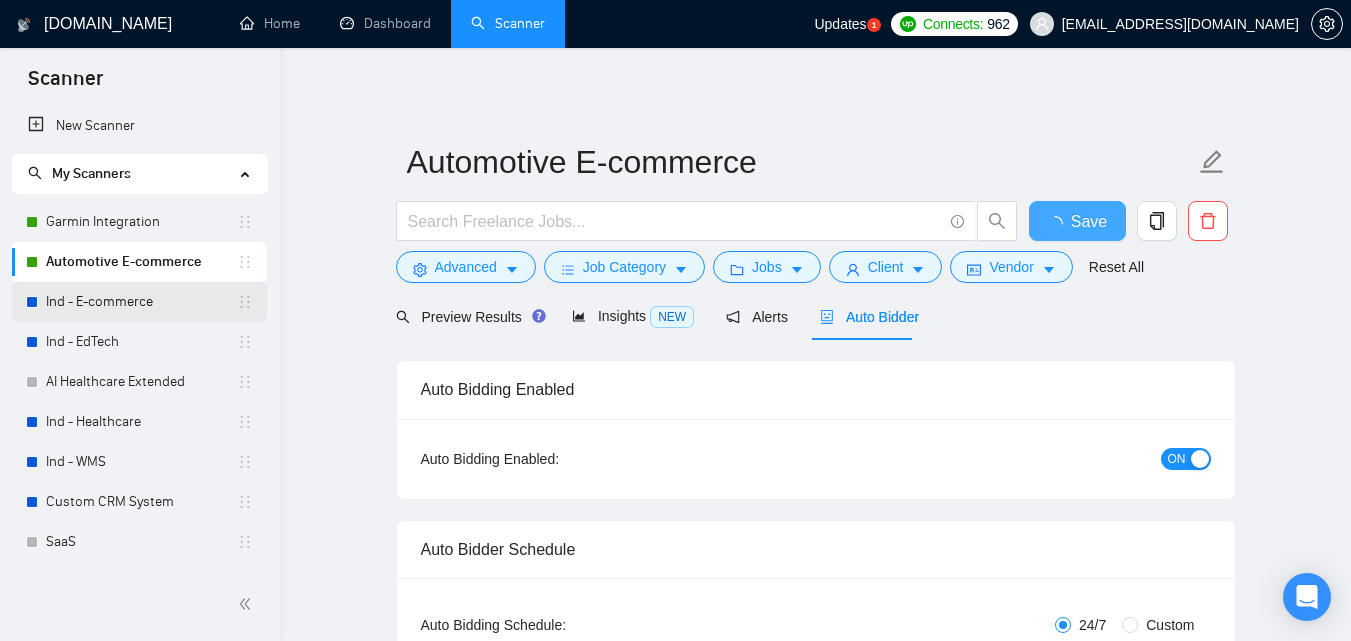 type 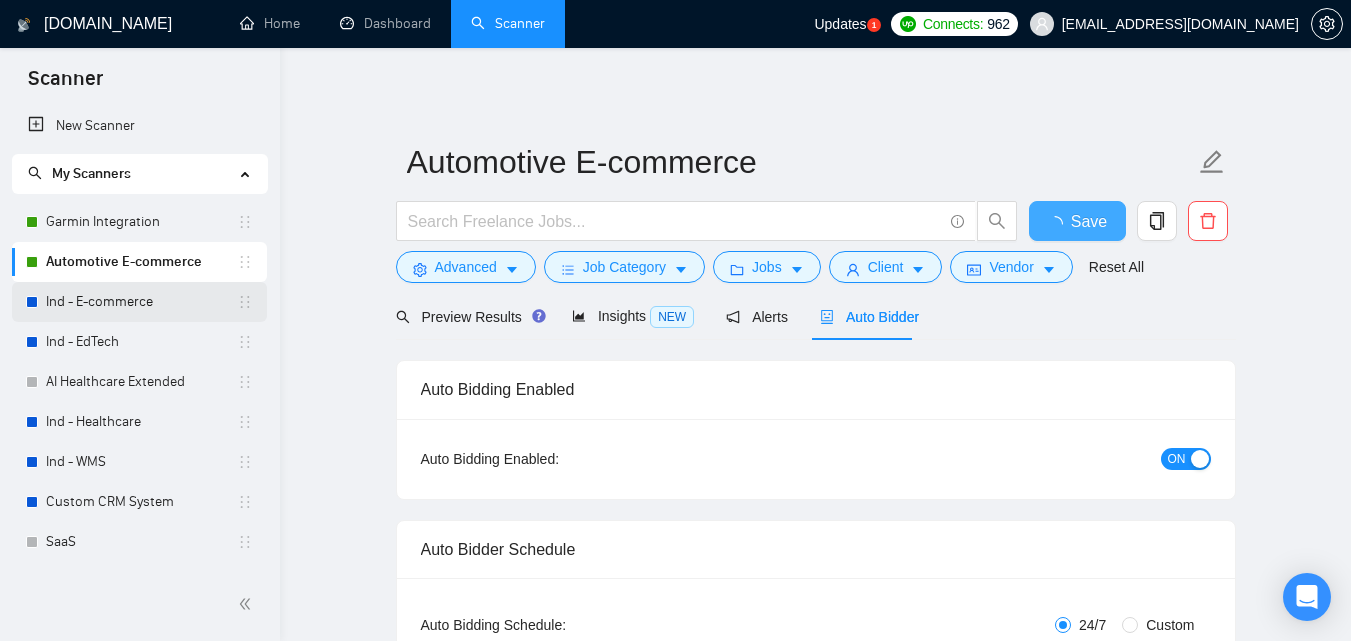 checkbox on "true" 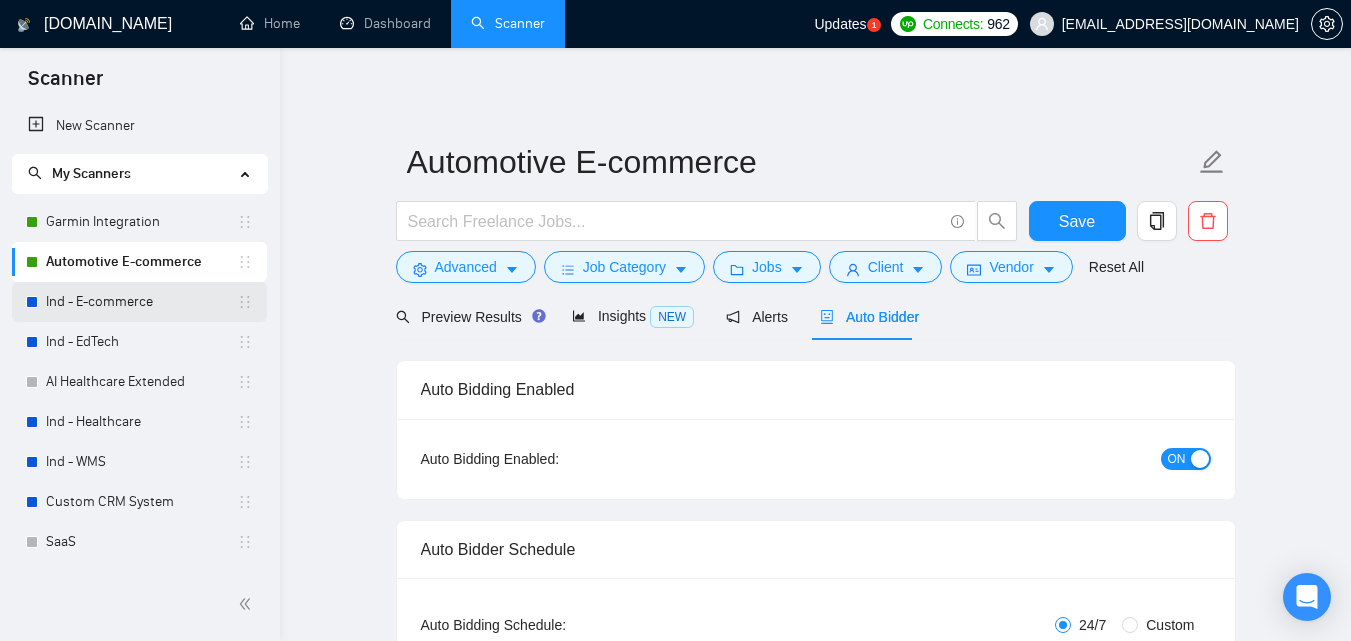 click on "Ind - E-commerce" at bounding box center (141, 302) 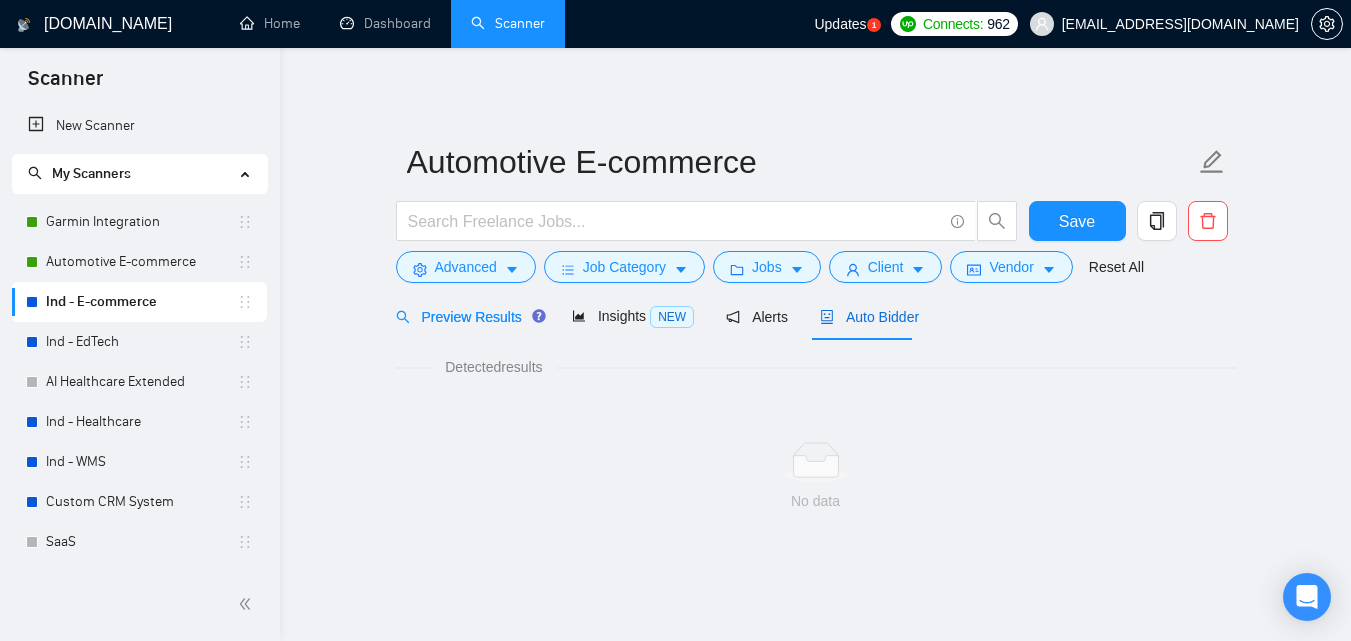 click on "Auto Bidder" at bounding box center (869, 317) 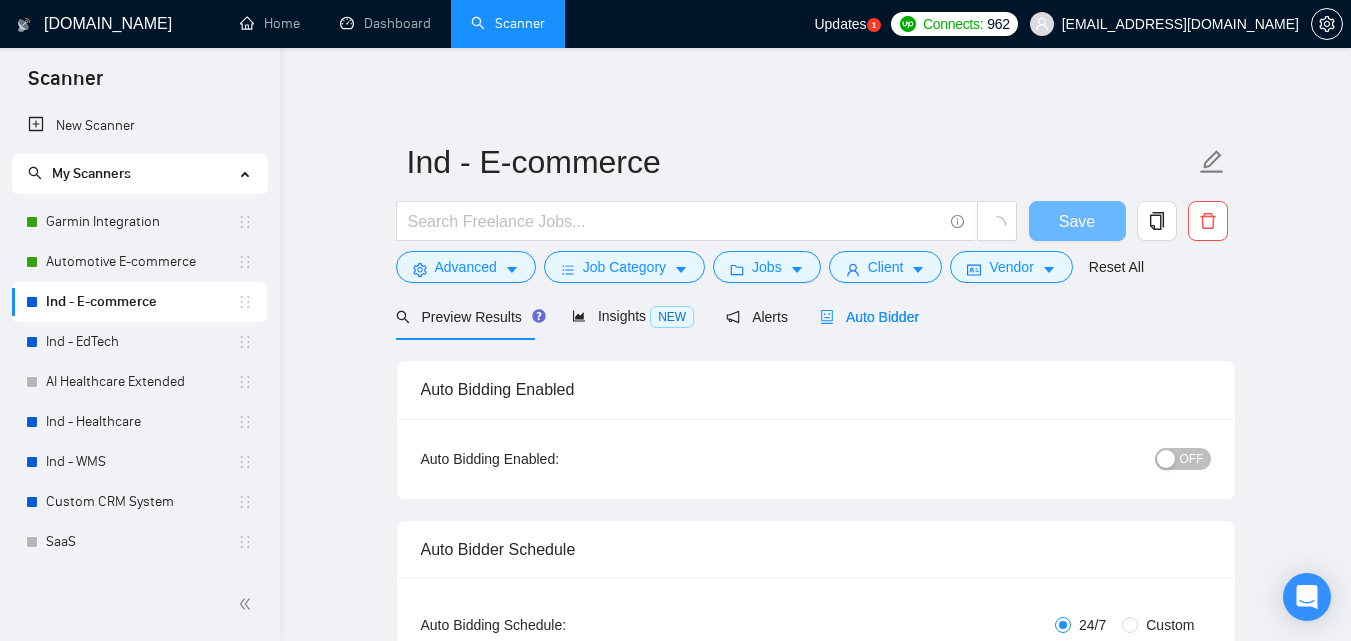 click on "OFF" at bounding box center (1192, 459) 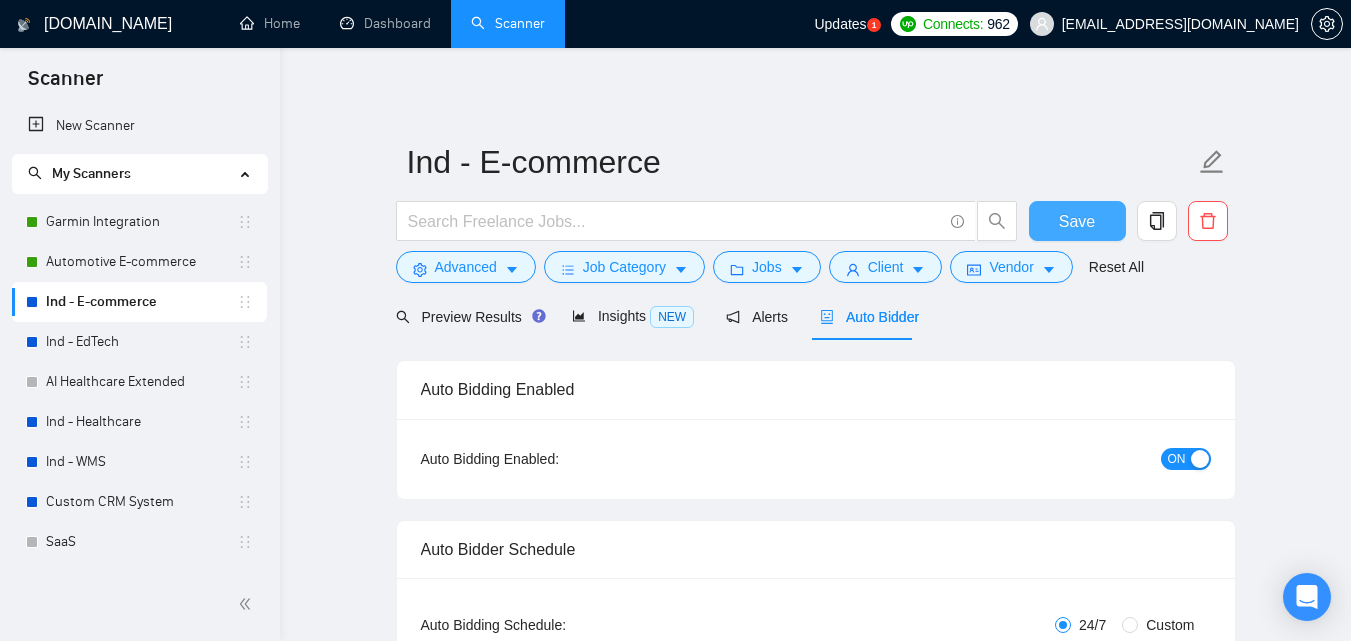 click on "Save" at bounding box center (1077, 221) 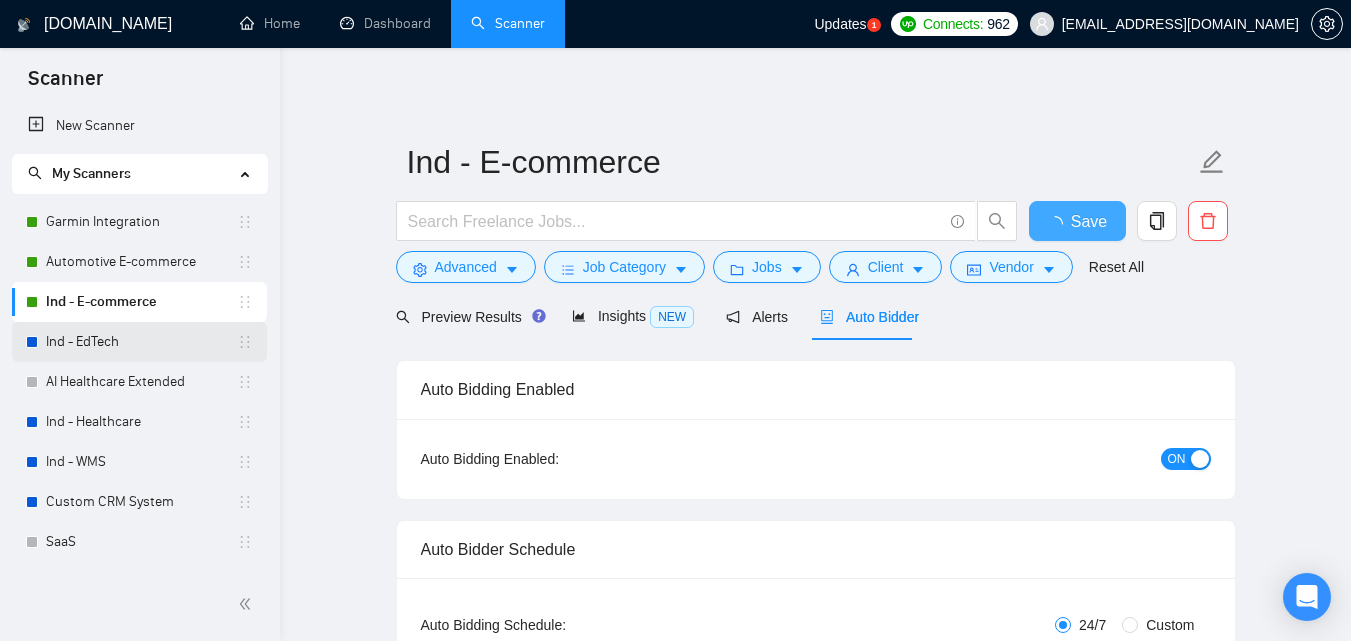 type 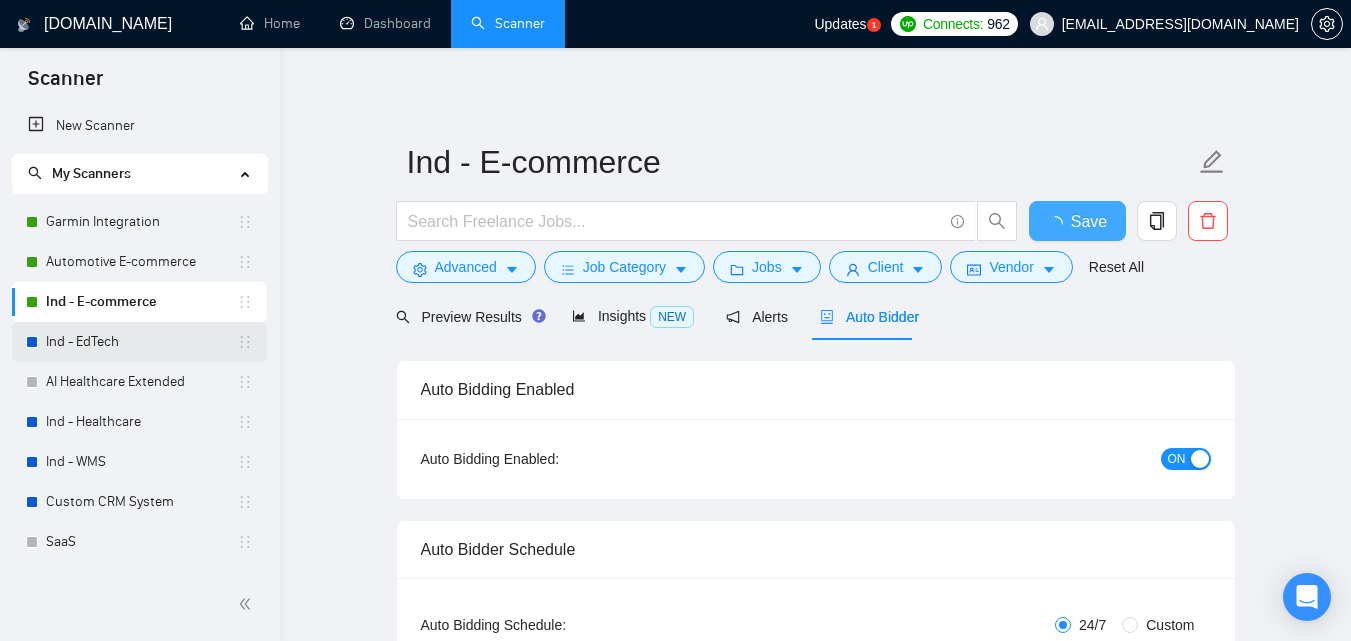 checkbox on "true" 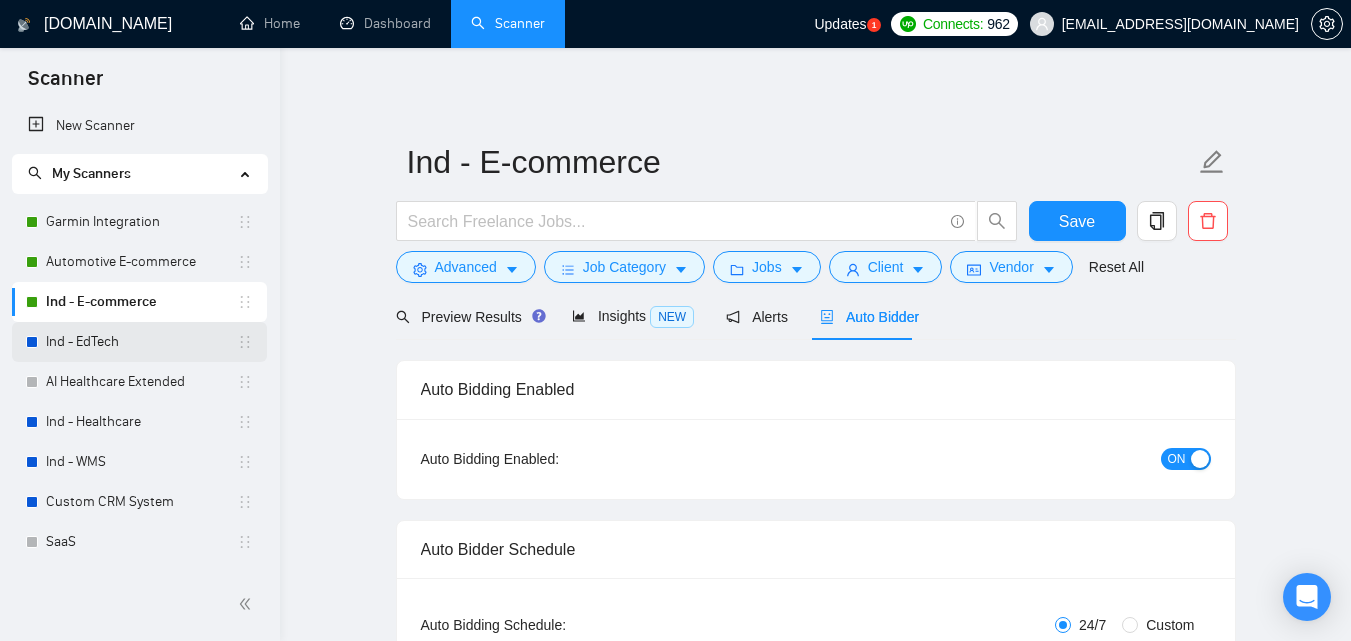 click on "Ind - EdTech" at bounding box center [141, 342] 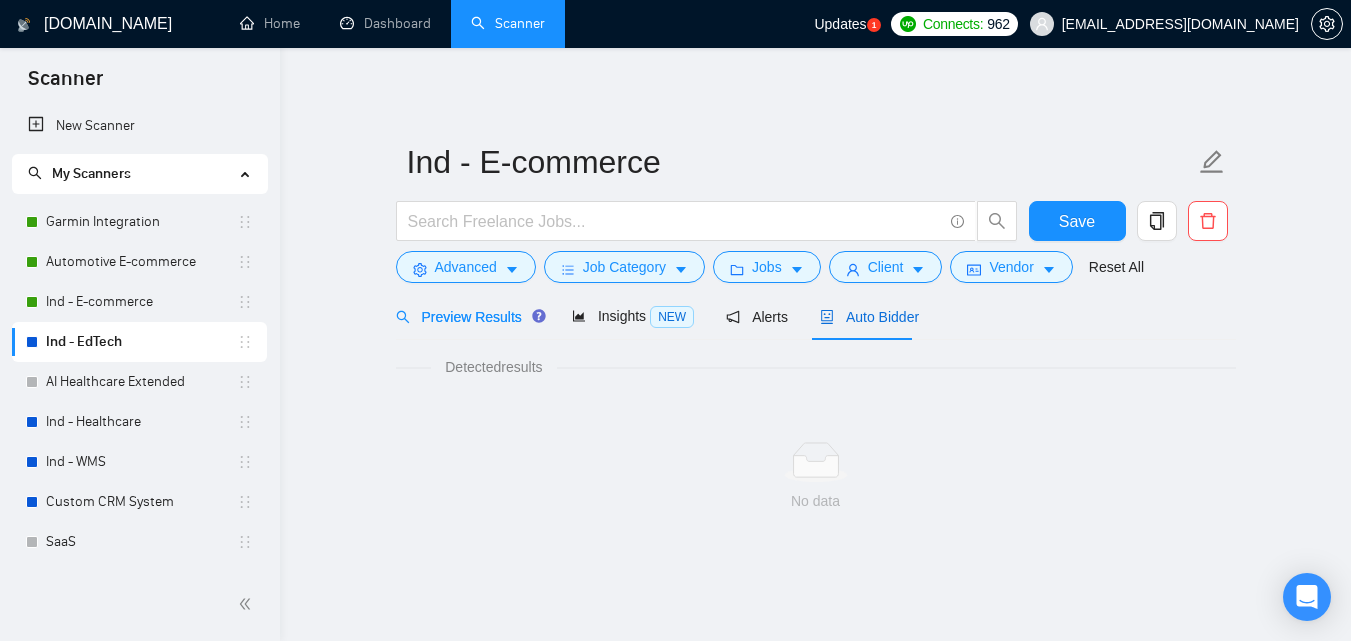 click on "Auto Bidder" at bounding box center [869, 317] 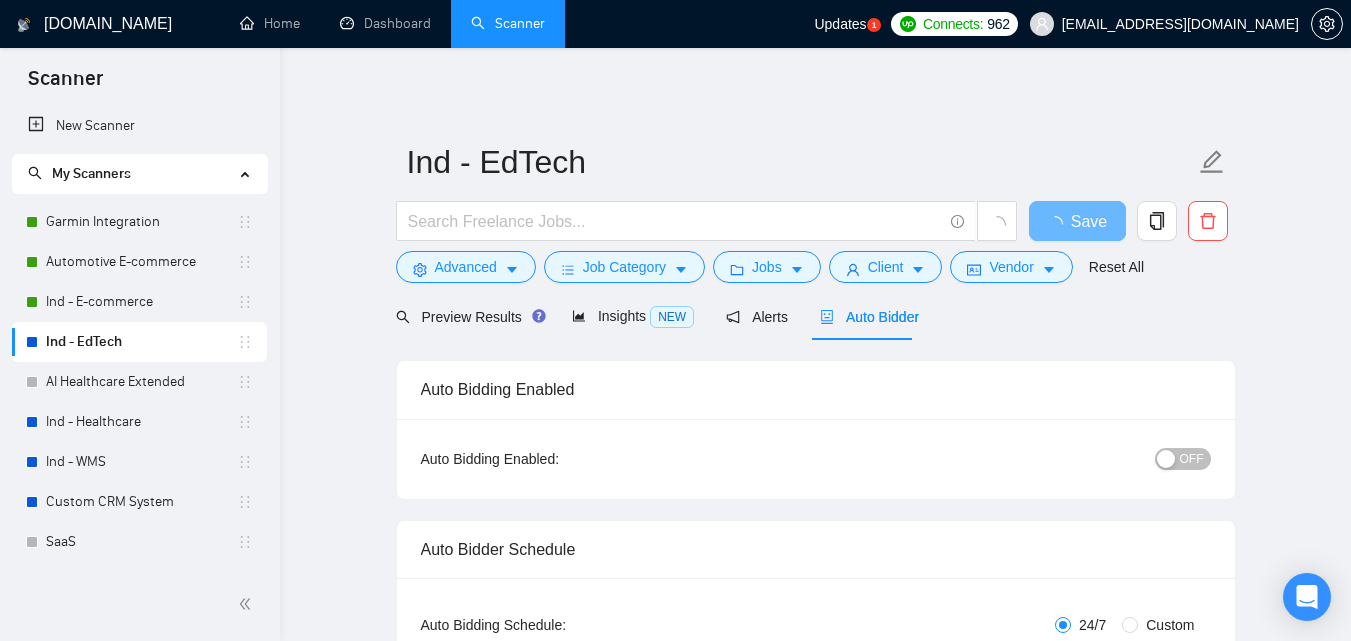type 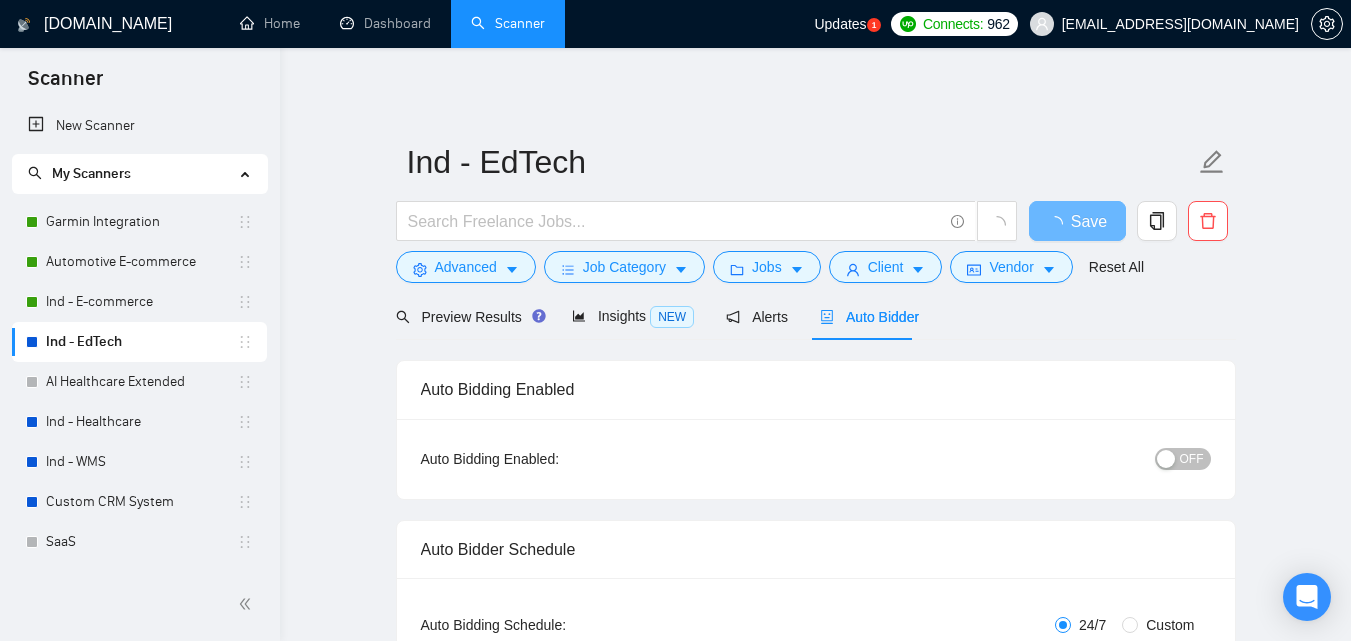 checkbox on "true" 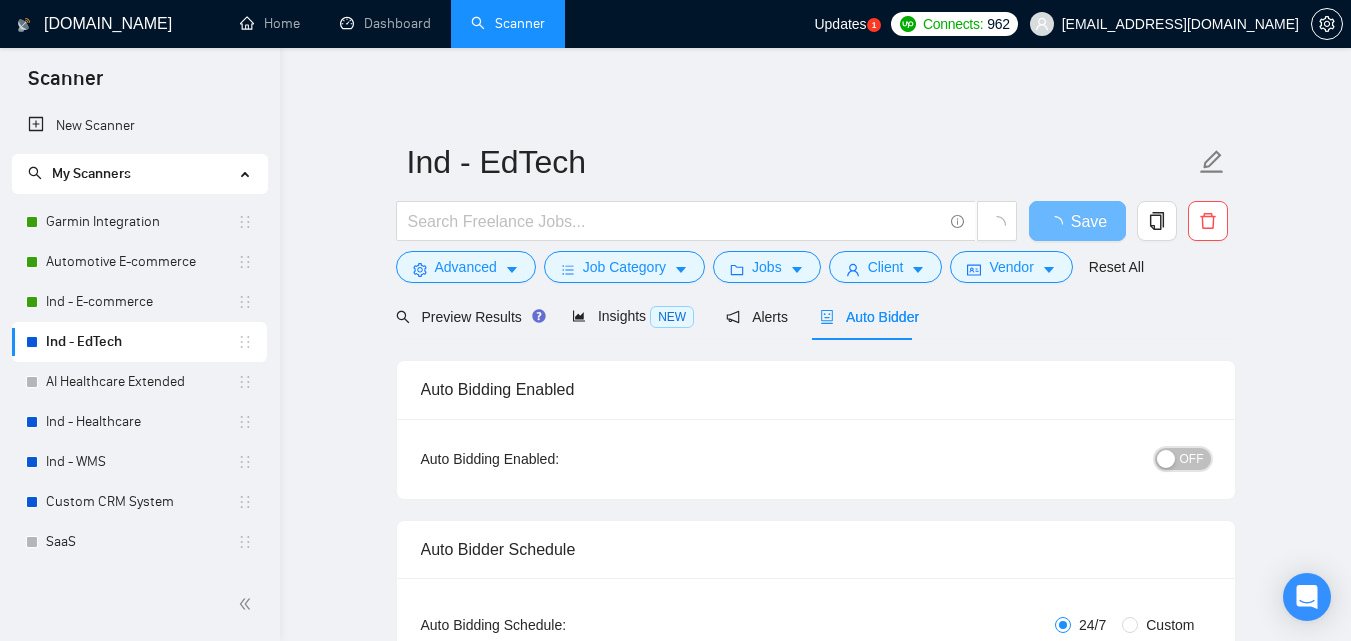 click on "OFF" at bounding box center [1192, 459] 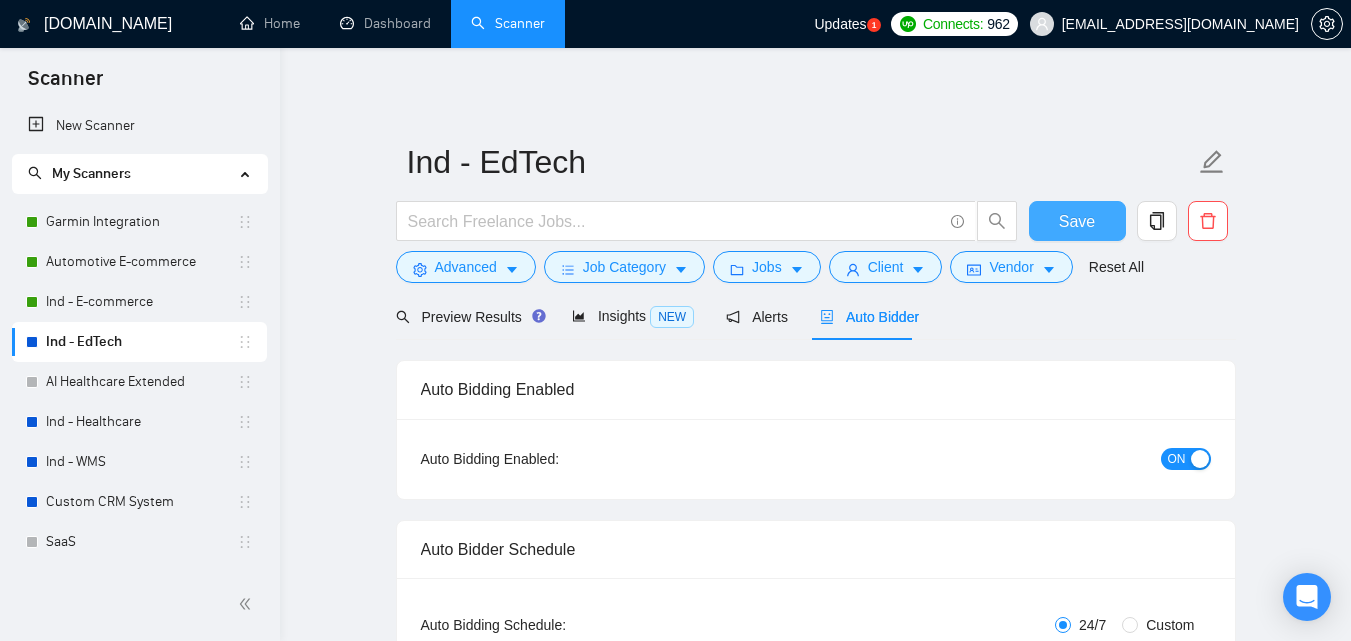 click on "Save" at bounding box center [1077, 221] 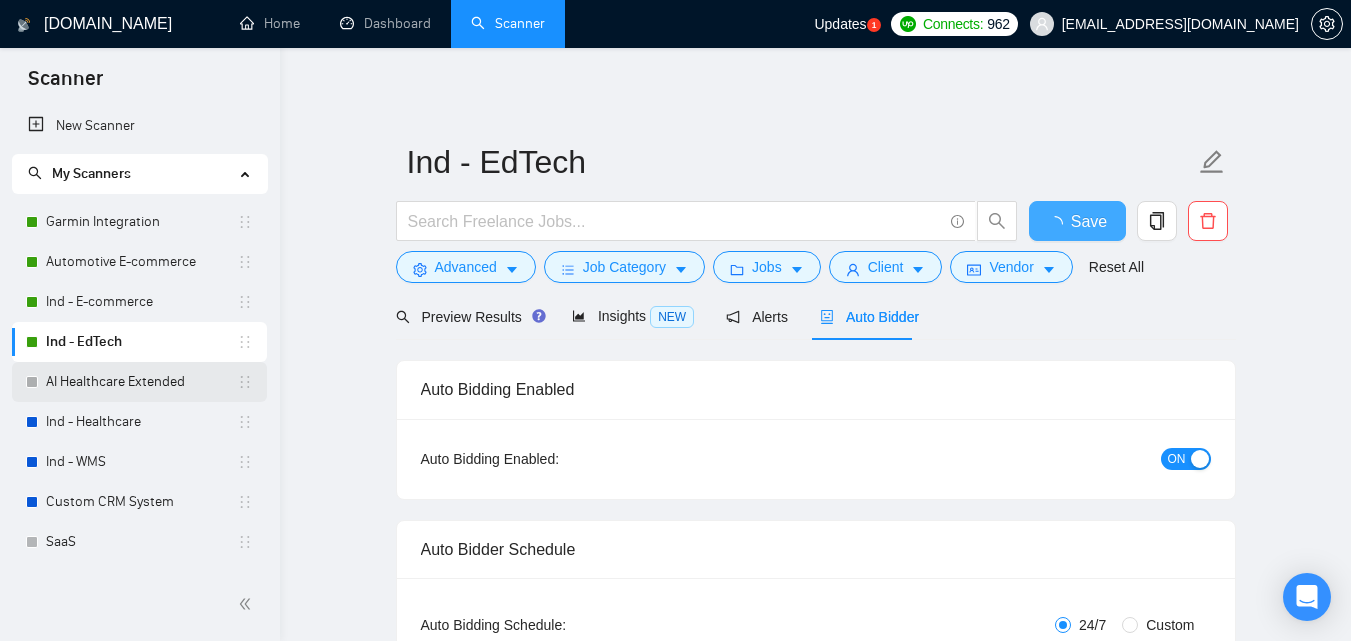 type 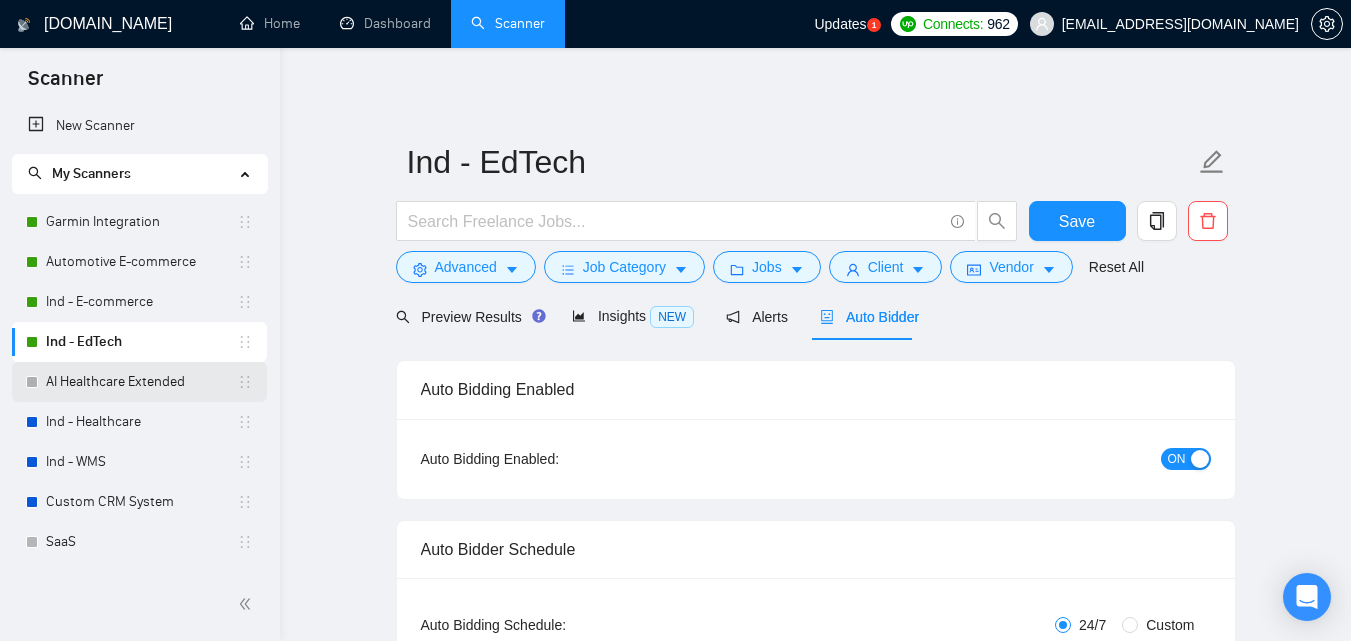 click on "AI Healthcare Extended" at bounding box center [141, 382] 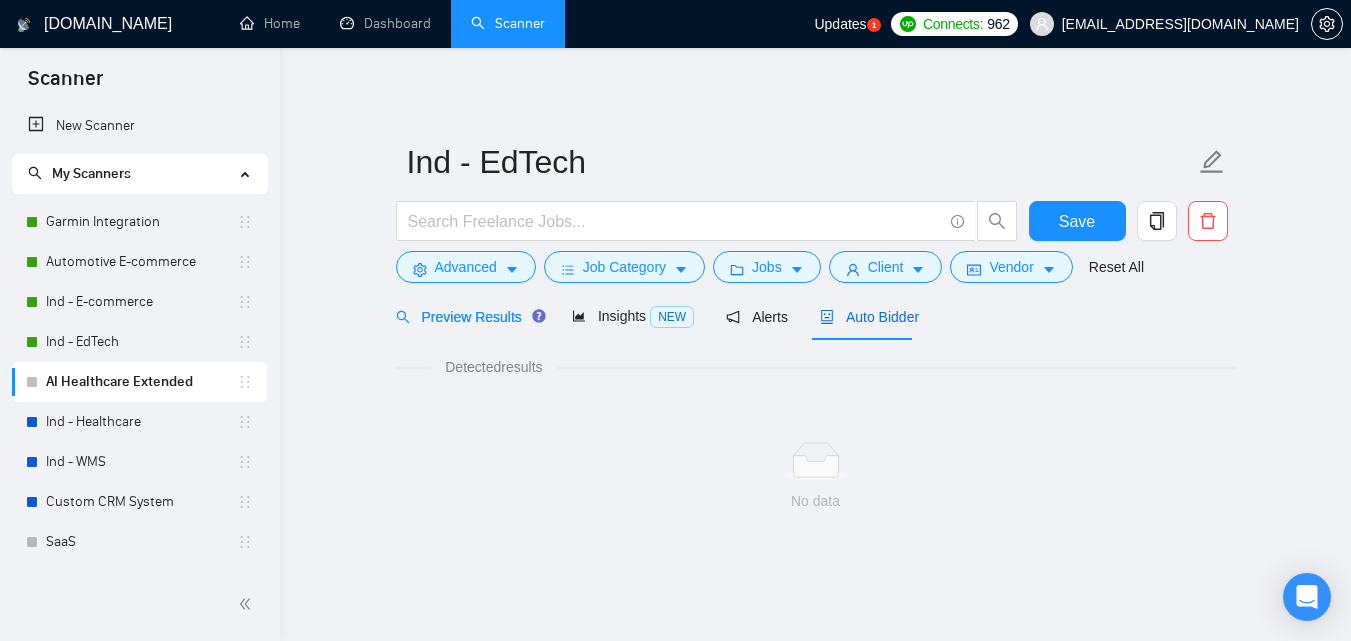 click on "Auto Bidder" at bounding box center [869, 317] 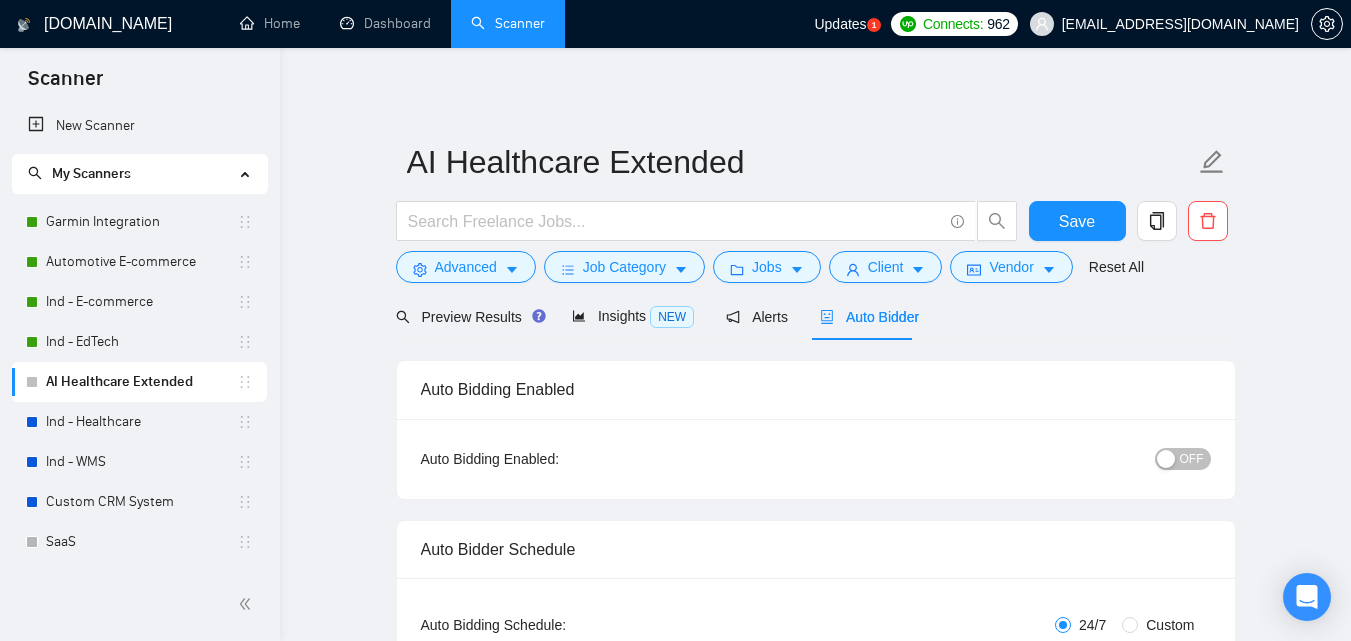 click on "OFF" at bounding box center (1078, 458) 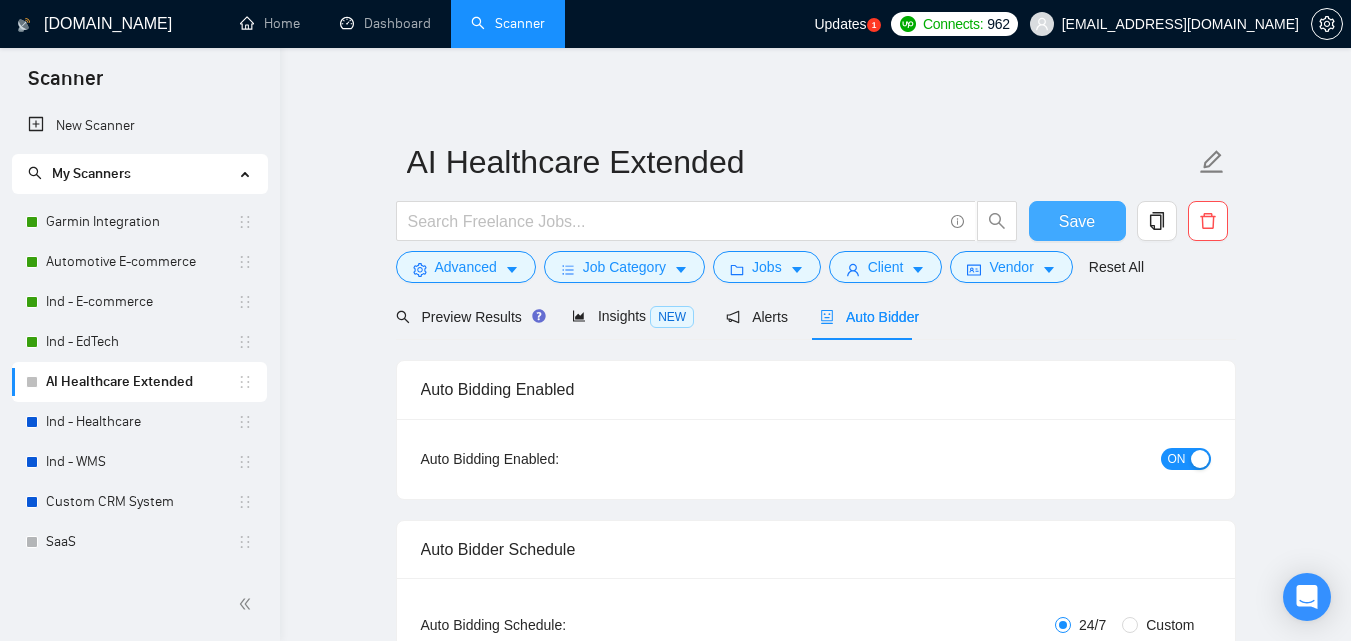 click on "Save" at bounding box center [1077, 221] 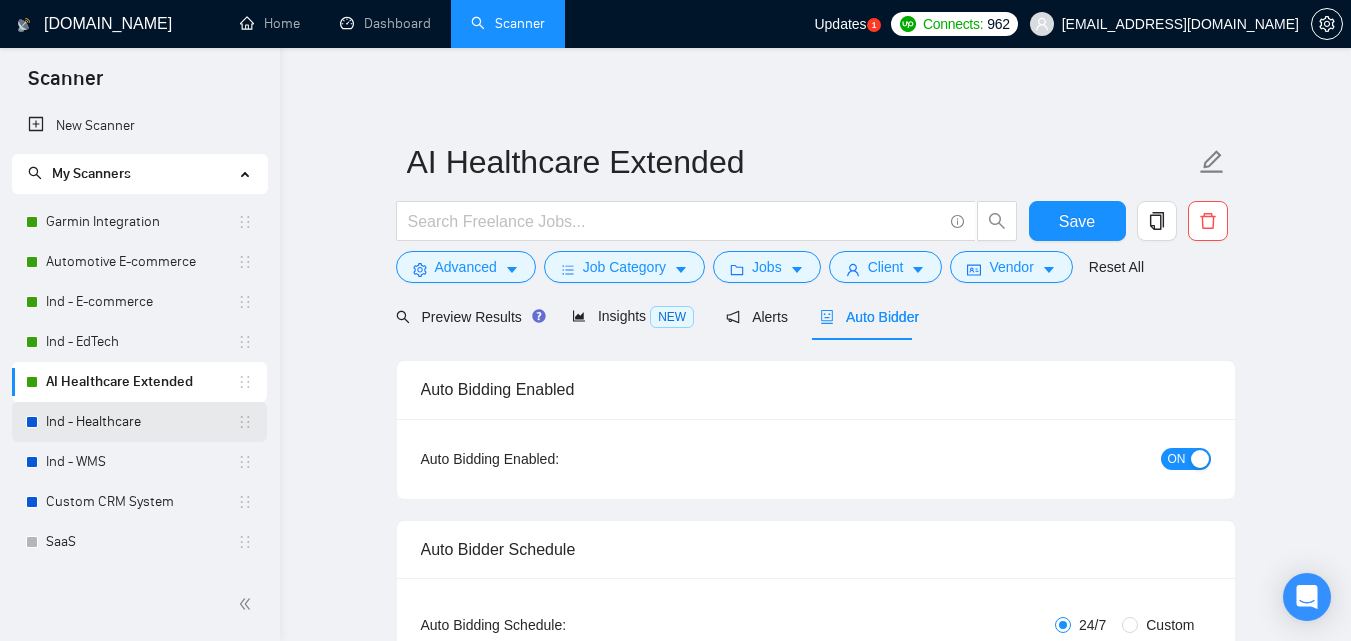 click on "Ind - Healthcare" at bounding box center (141, 422) 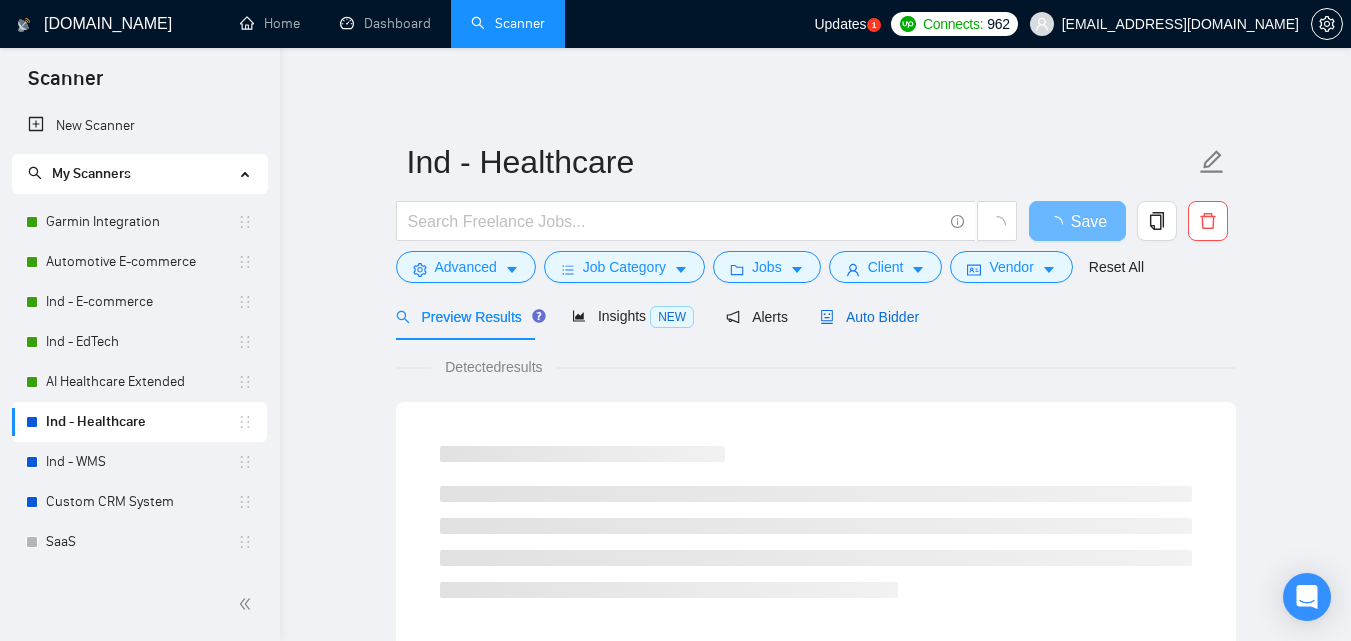 click on "Auto Bidder" at bounding box center [869, 317] 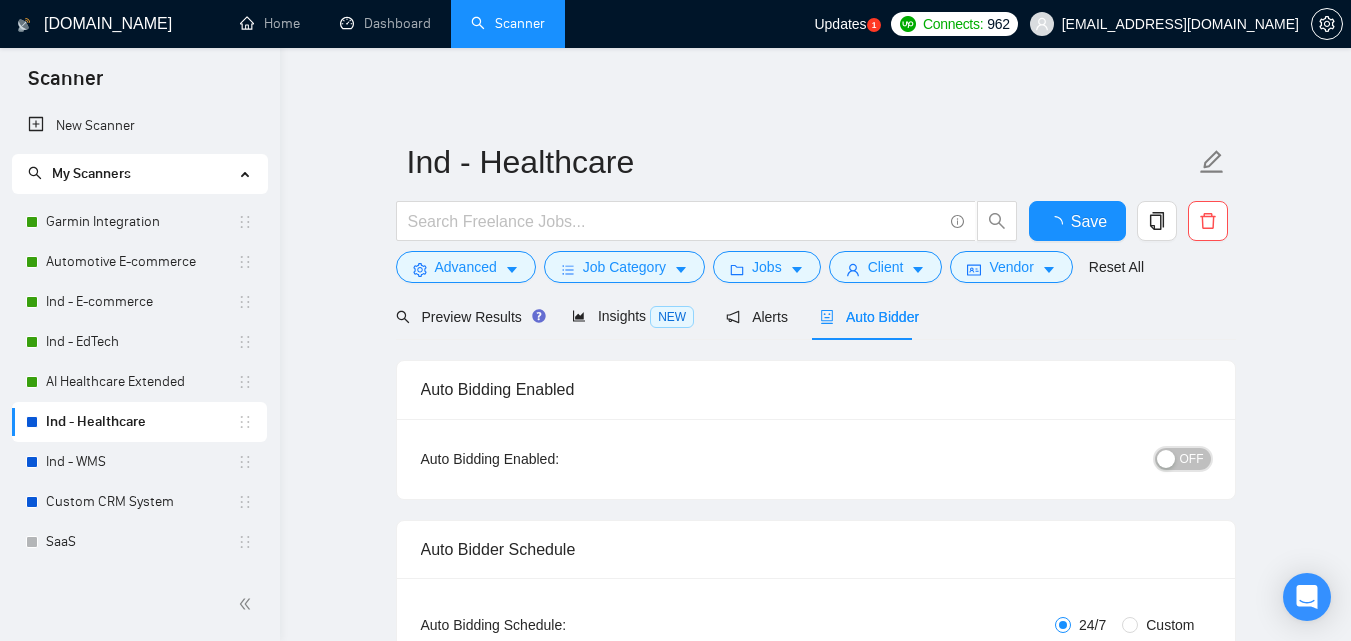 click on "OFF" at bounding box center (1192, 459) 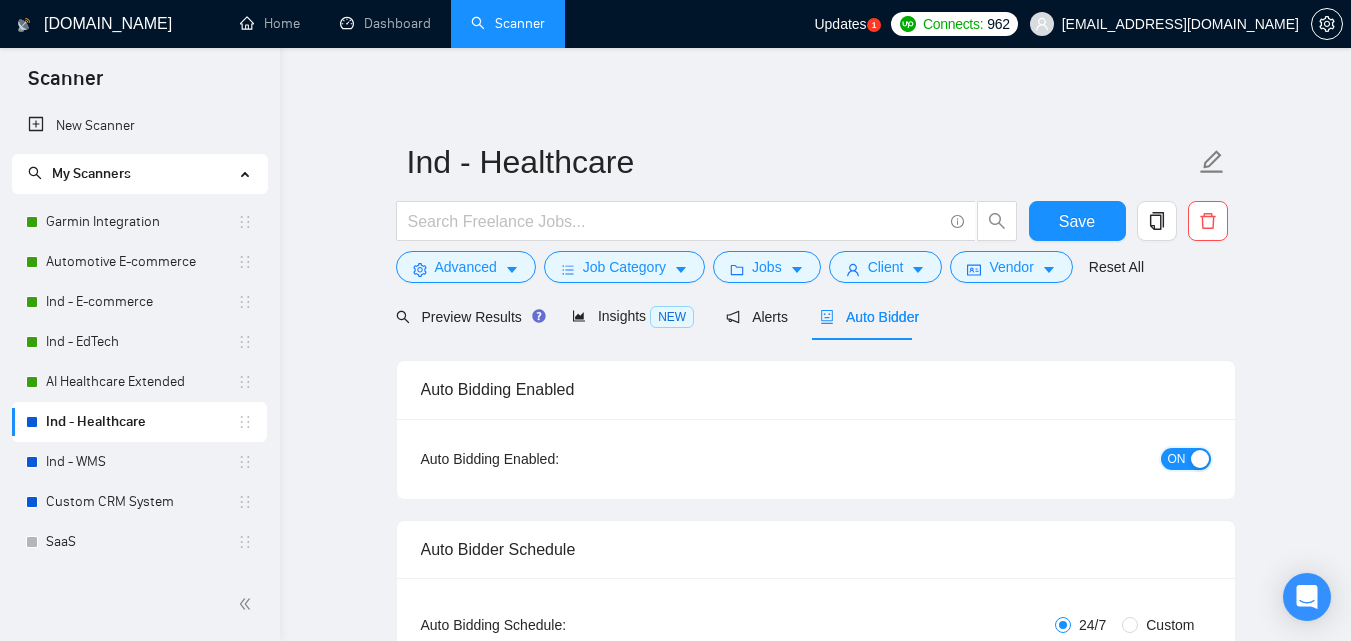 type 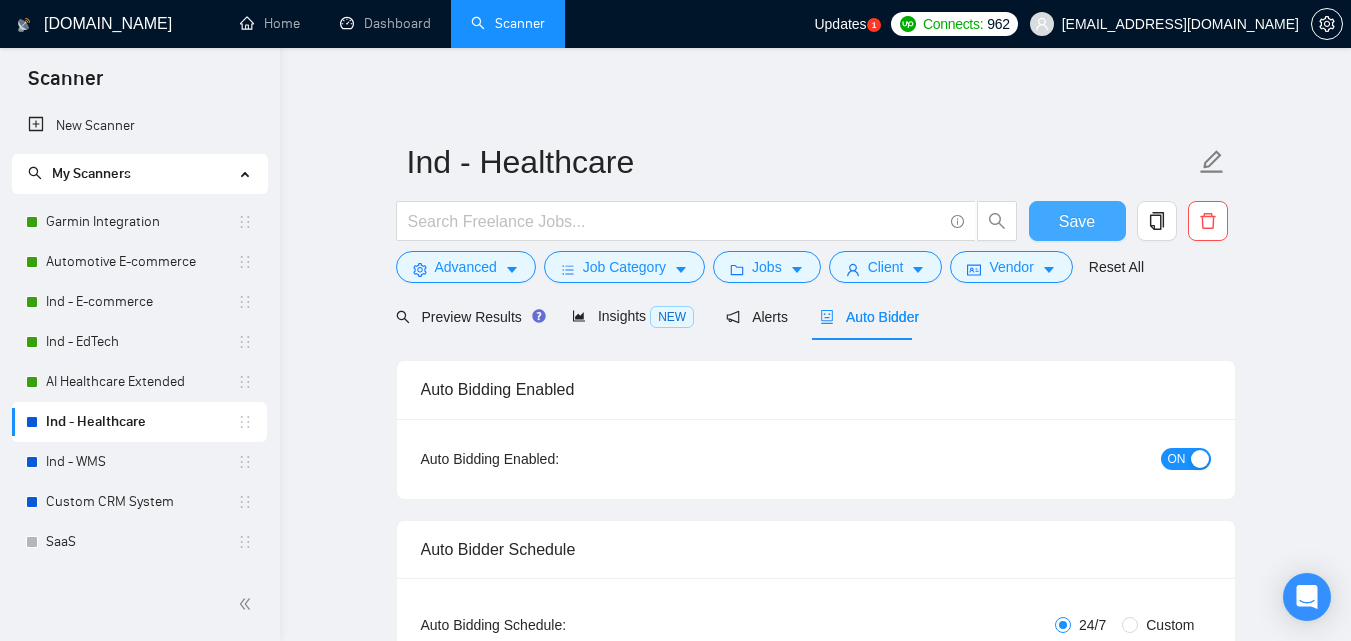 click on "Save" at bounding box center (1077, 221) 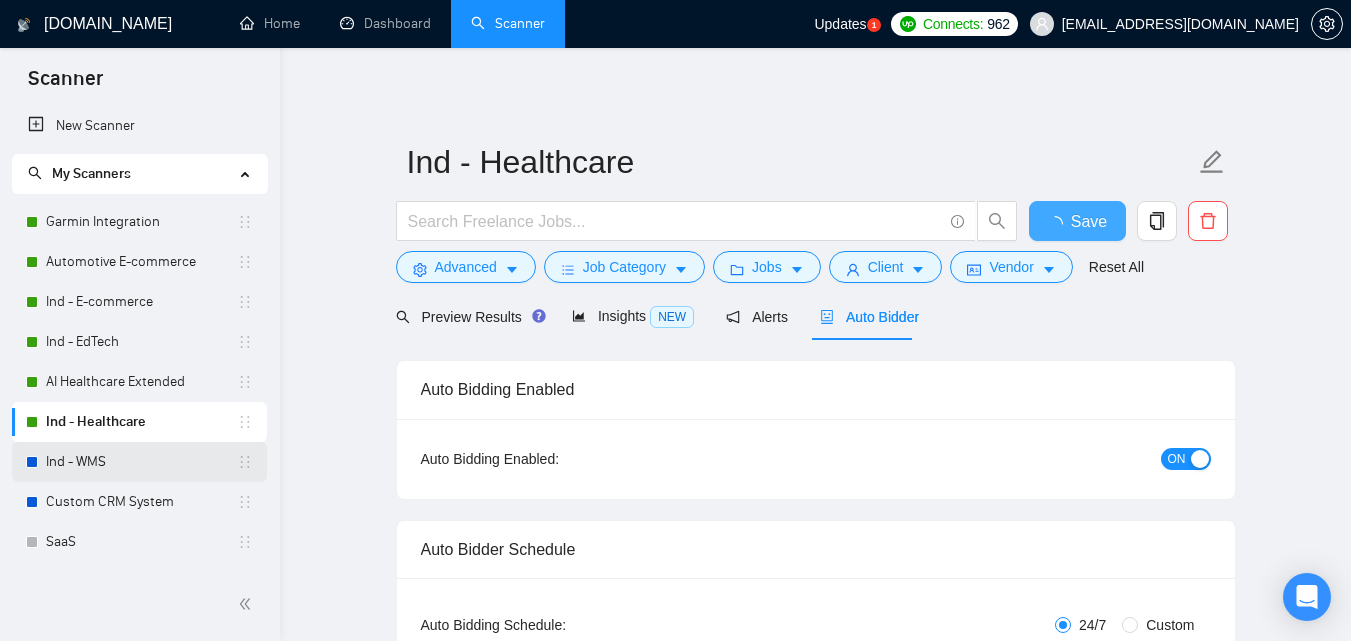 type 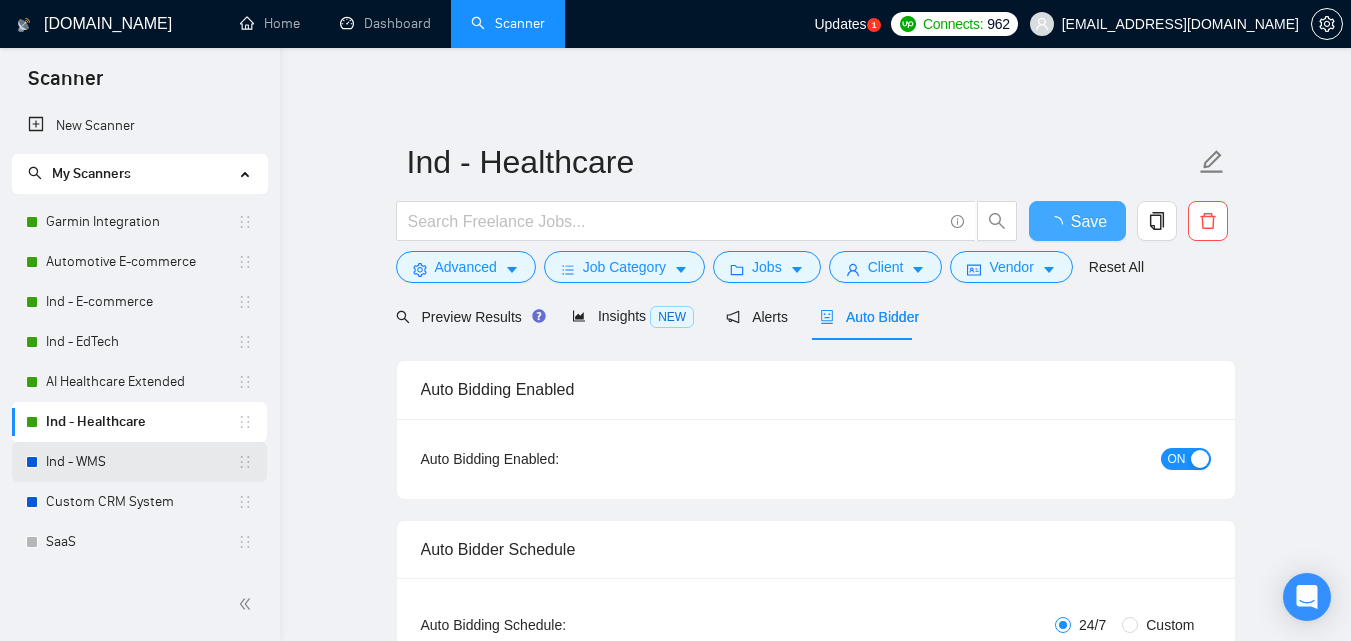 checkbox on "true" 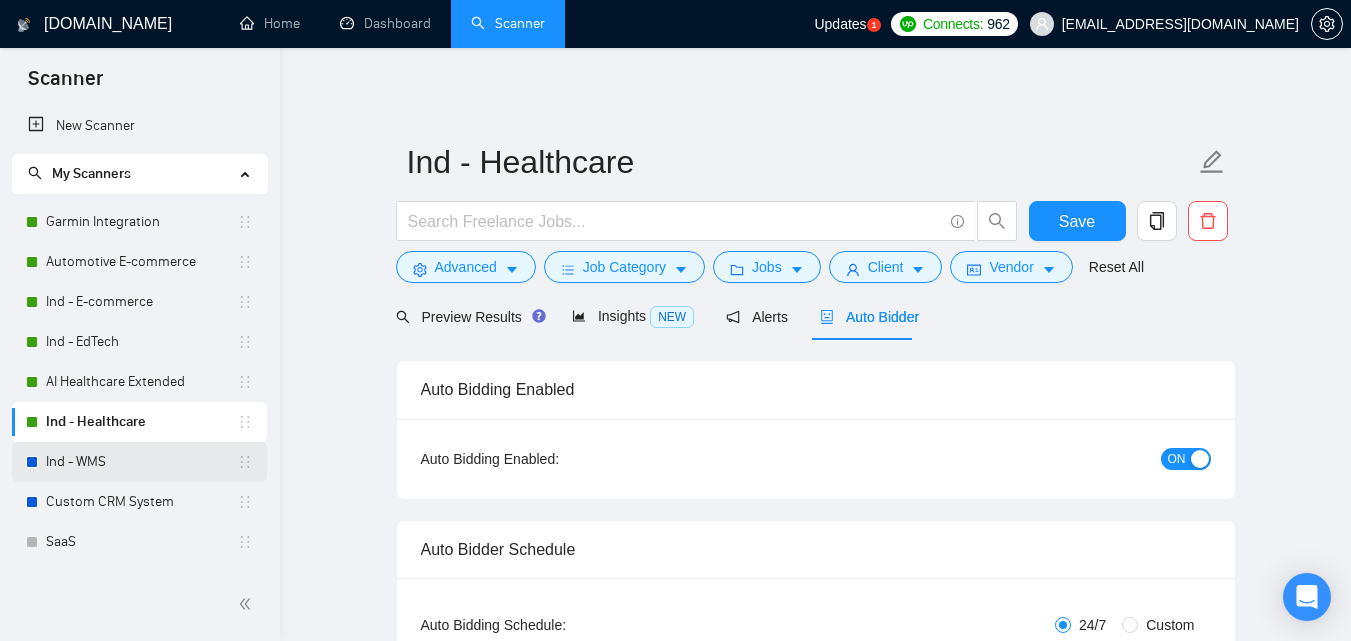click on "Ind - WMS" at bounding box center [141, 462] 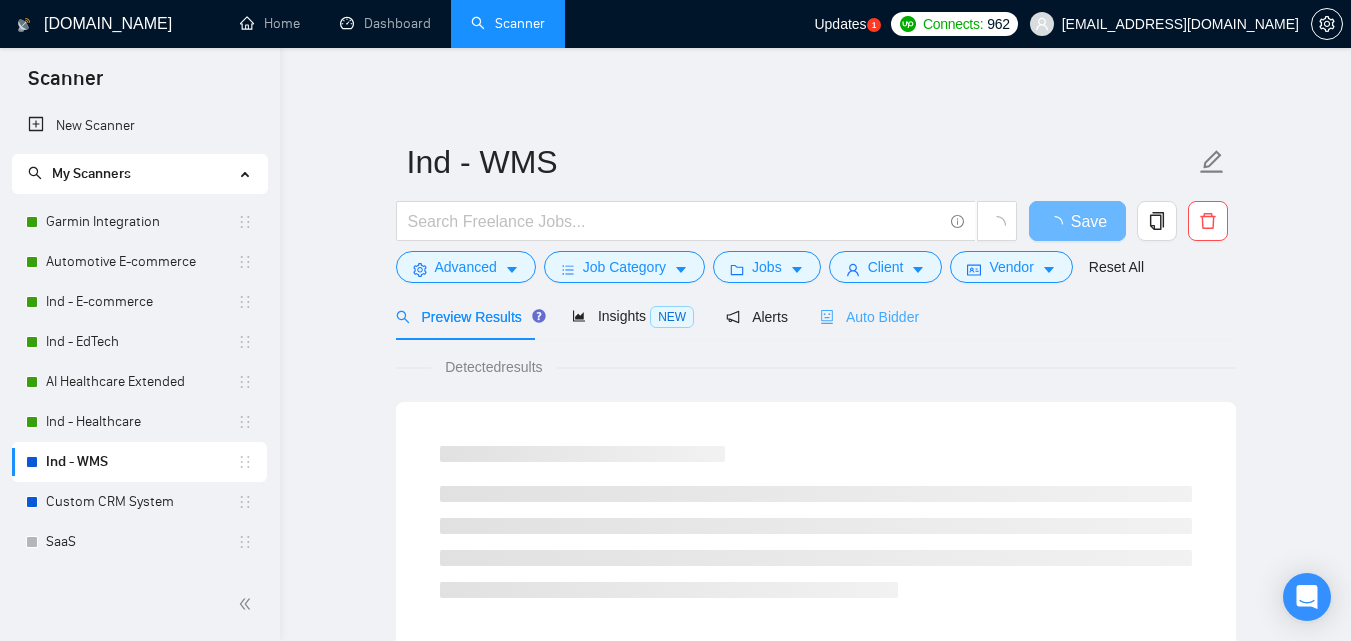 click on "Auto Bidder" at bounding box center [869, 316] 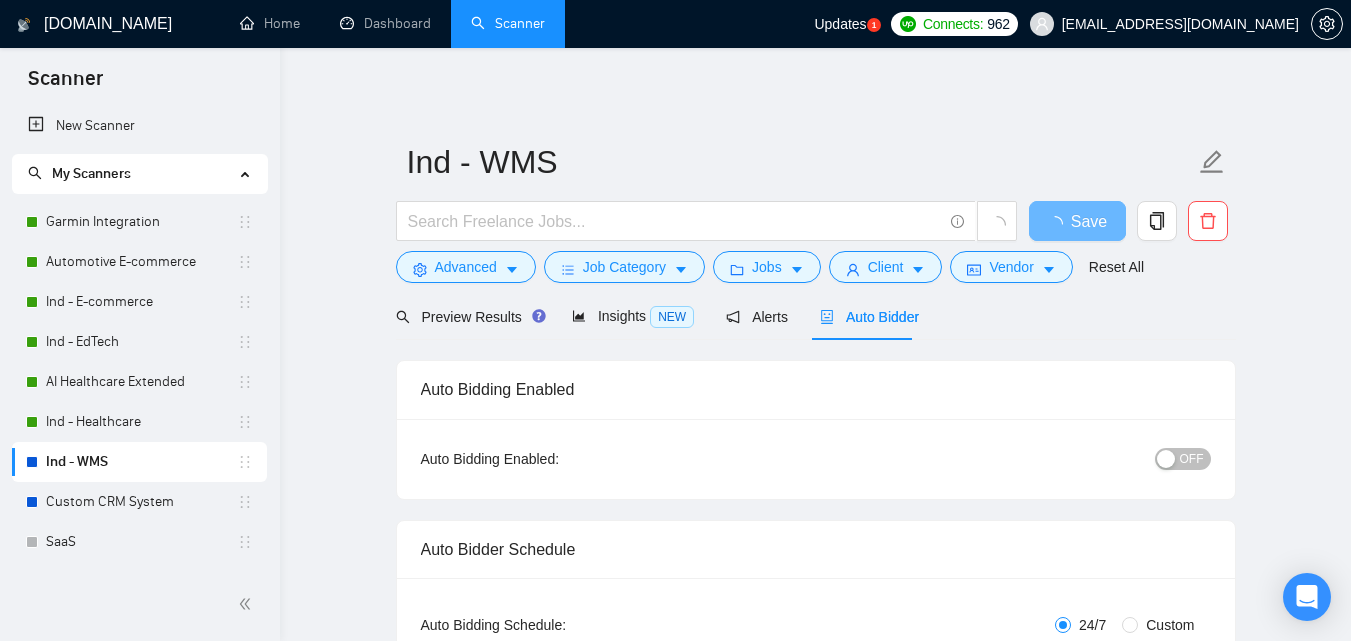 type 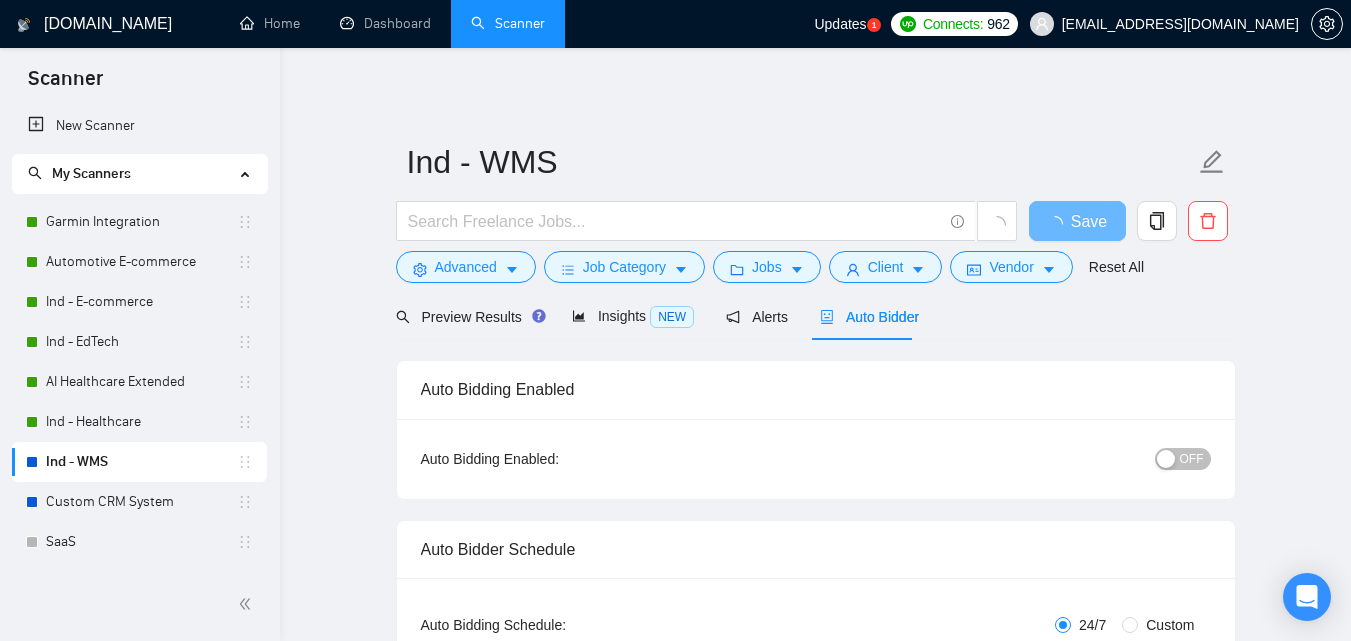 checkbox on "true" 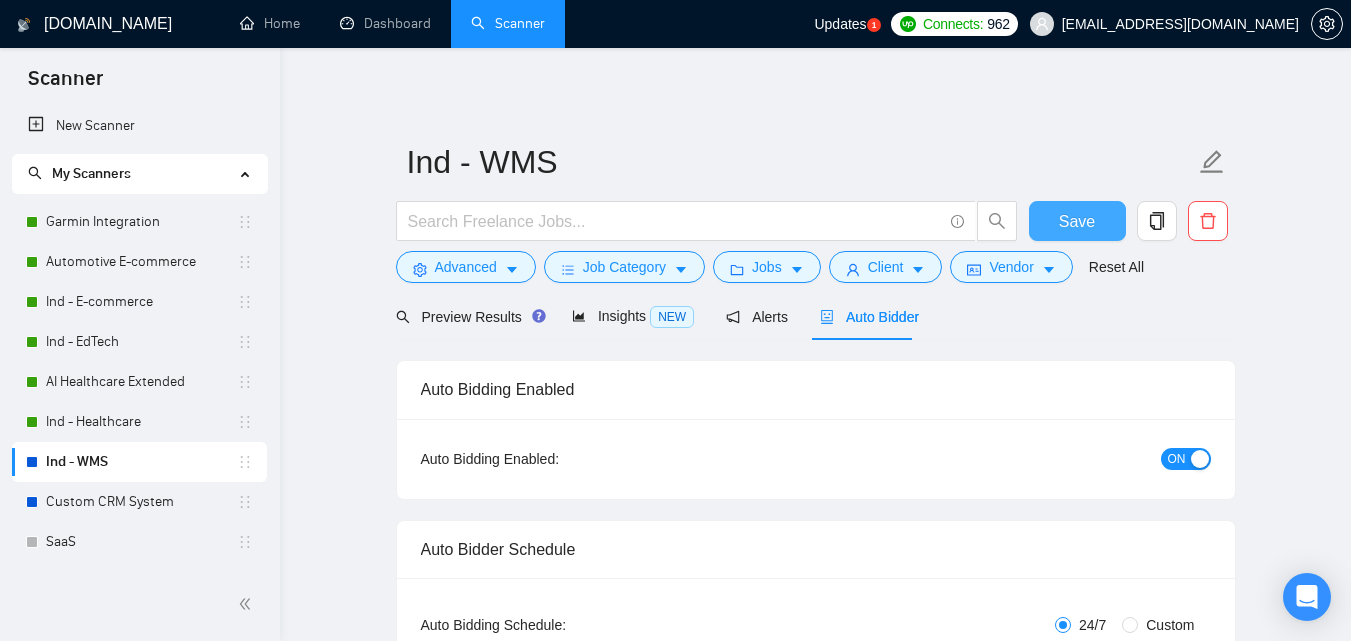 click on "Save" at bounding box center [1077, 221] 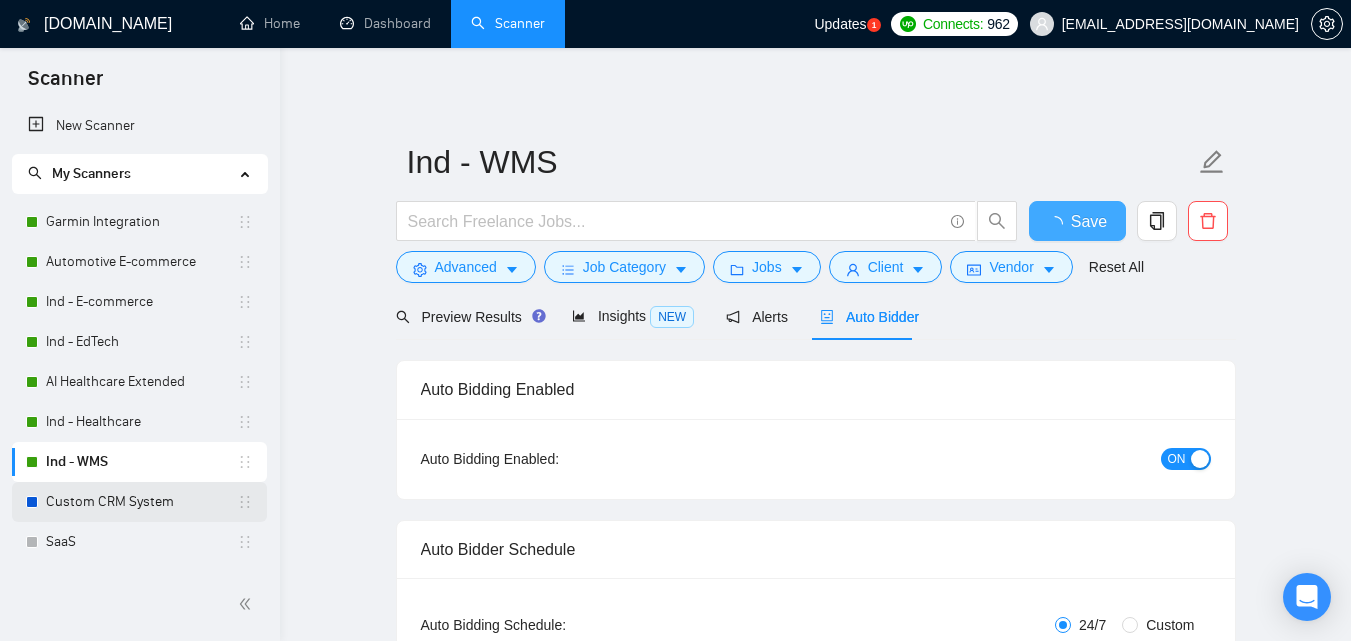 type 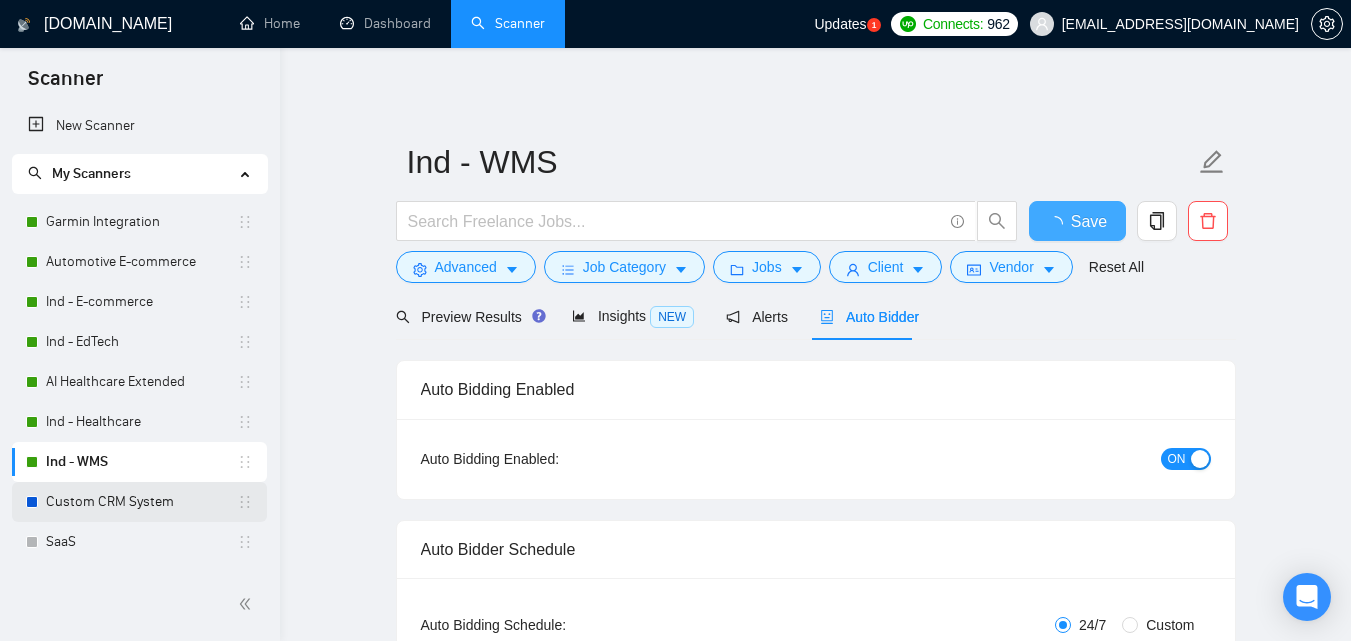 checkbox on "true" 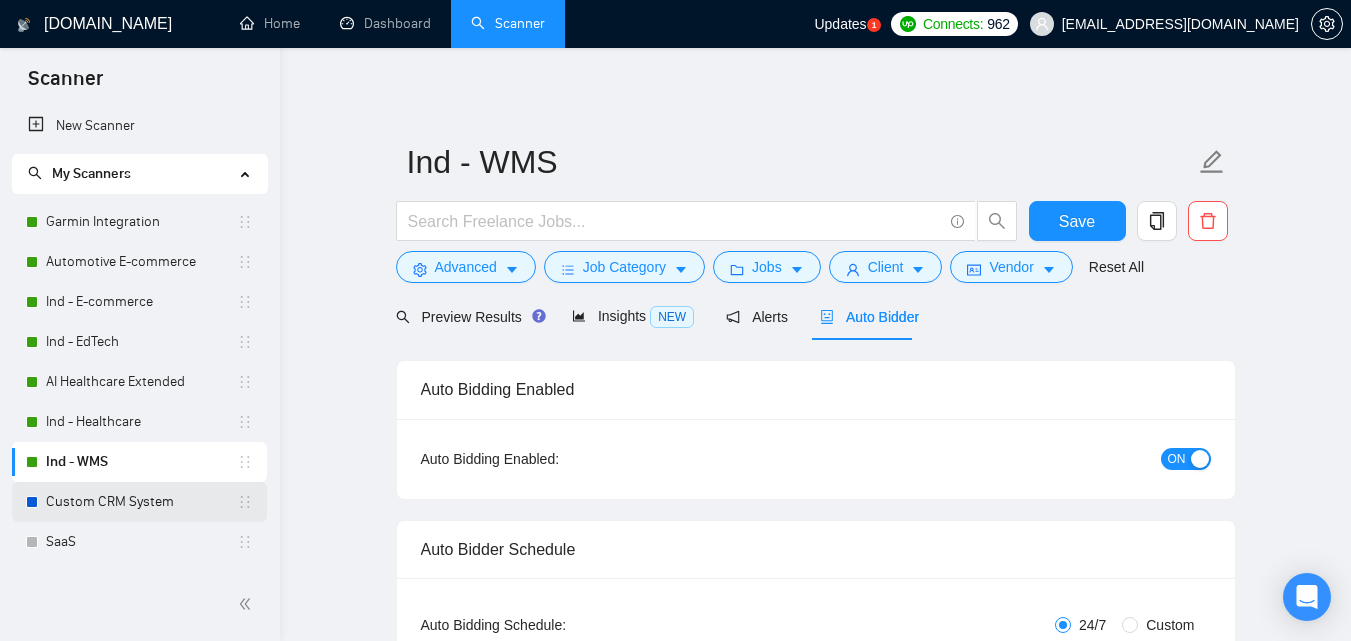 click on "Custom CRM System" at bounding box center [141, 502] 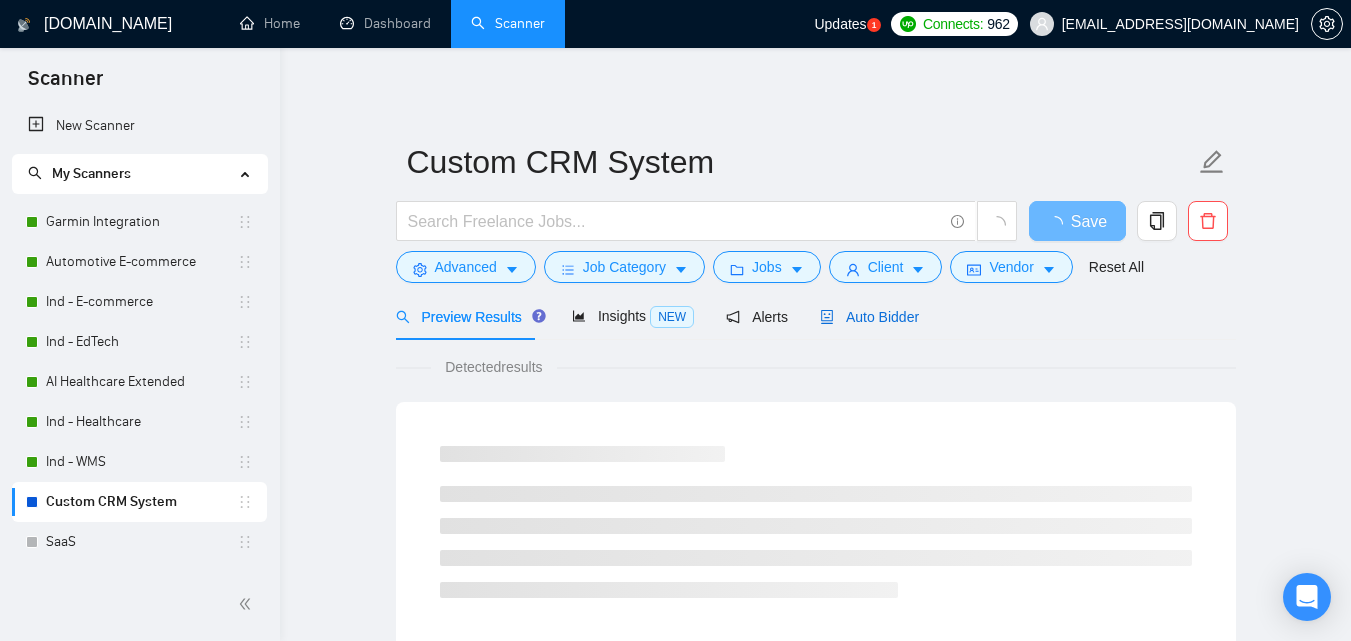 click on "Auto Bidder" at bounding box center (869, 317) 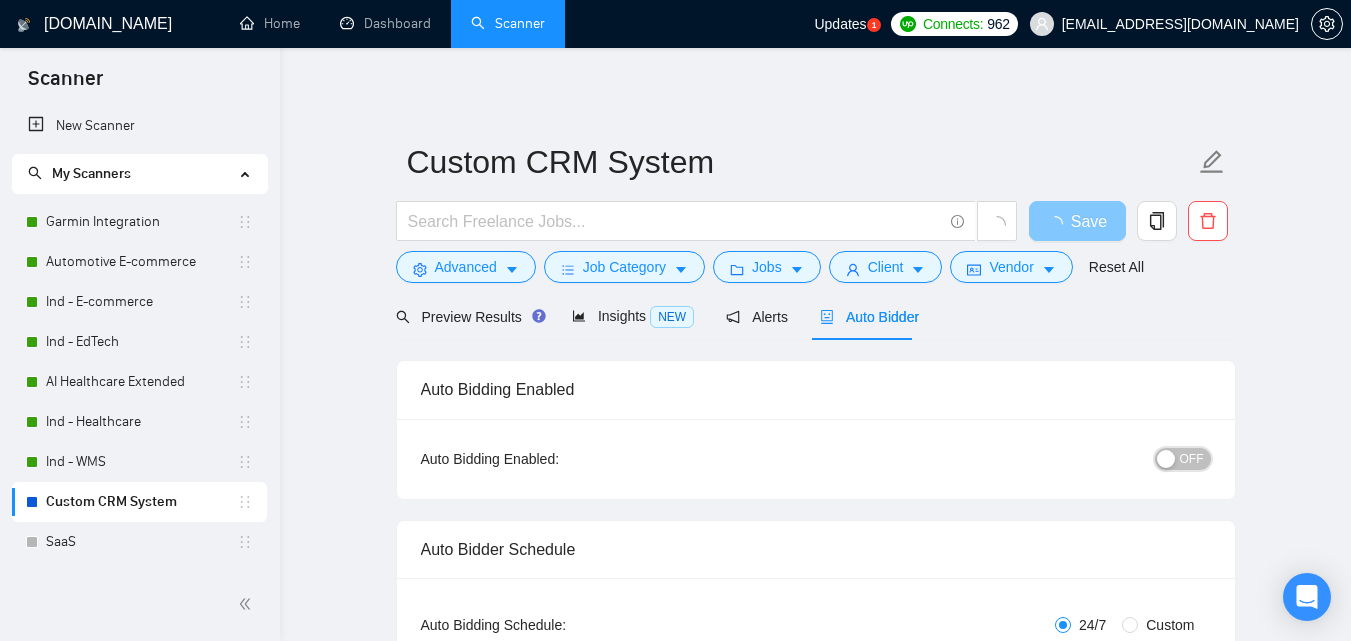 type 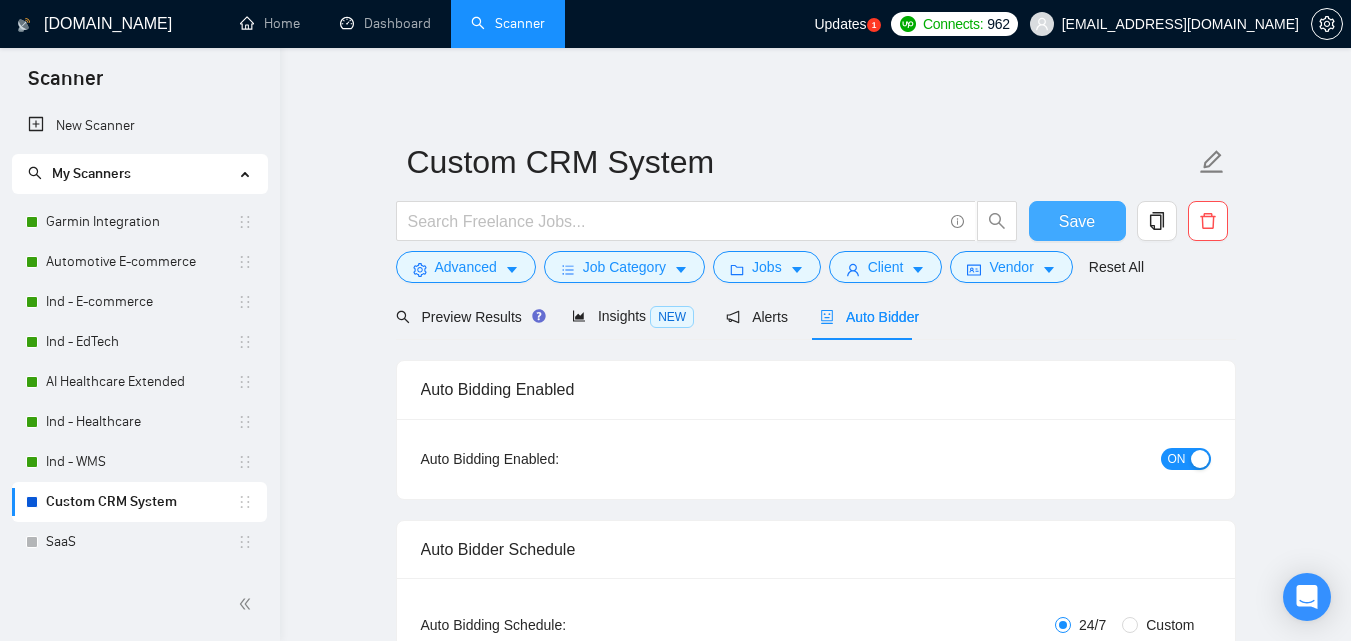 click on "Save" at bounding box center (1077, 221) 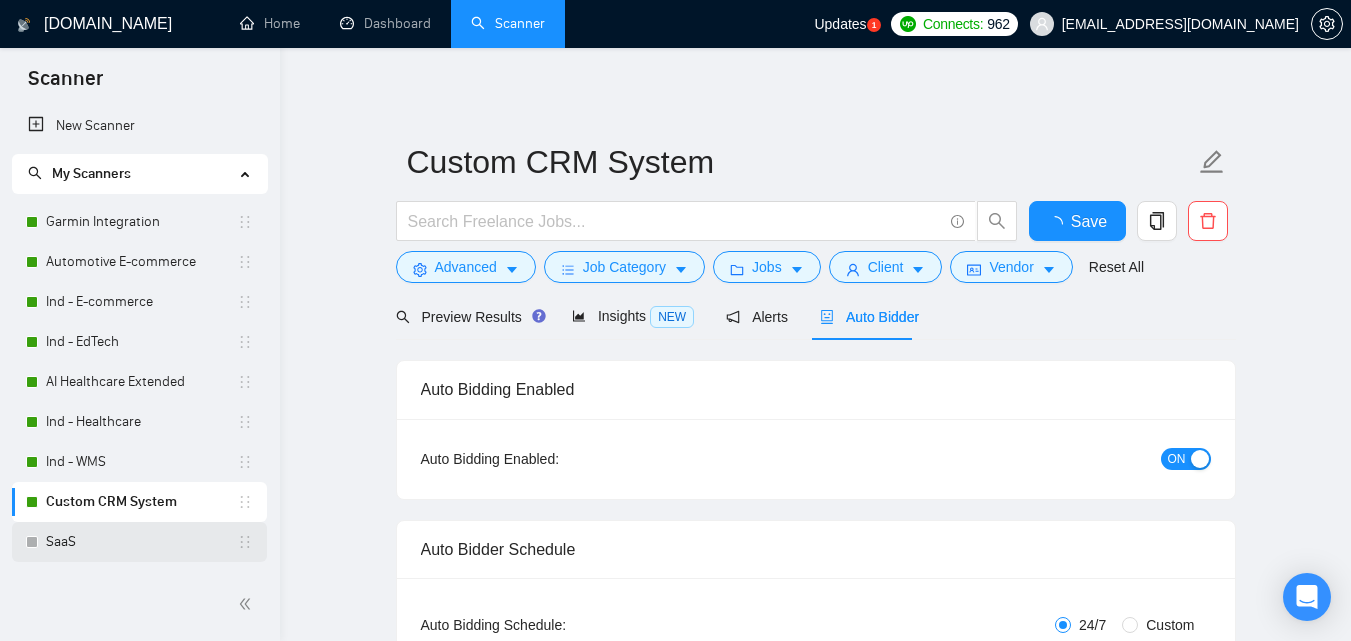 click on "SaaS" at bounding box center [141, 542] 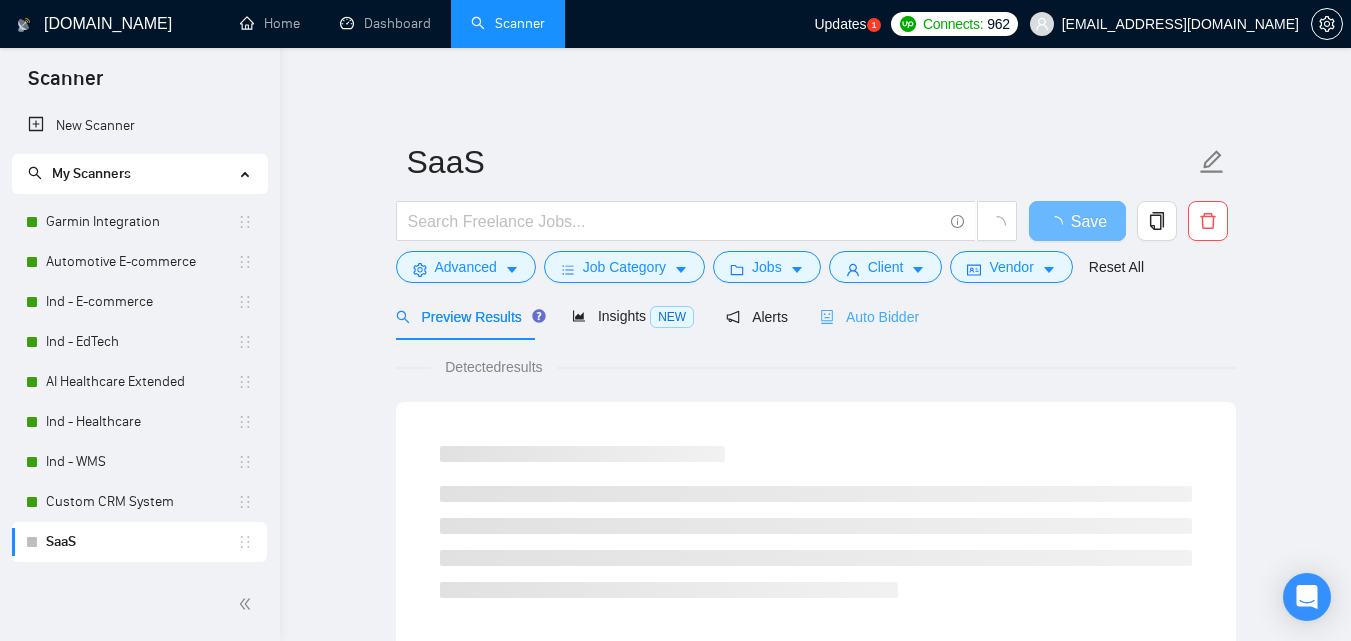 click on "Auto Bidder" at bounding box center [869, 316] 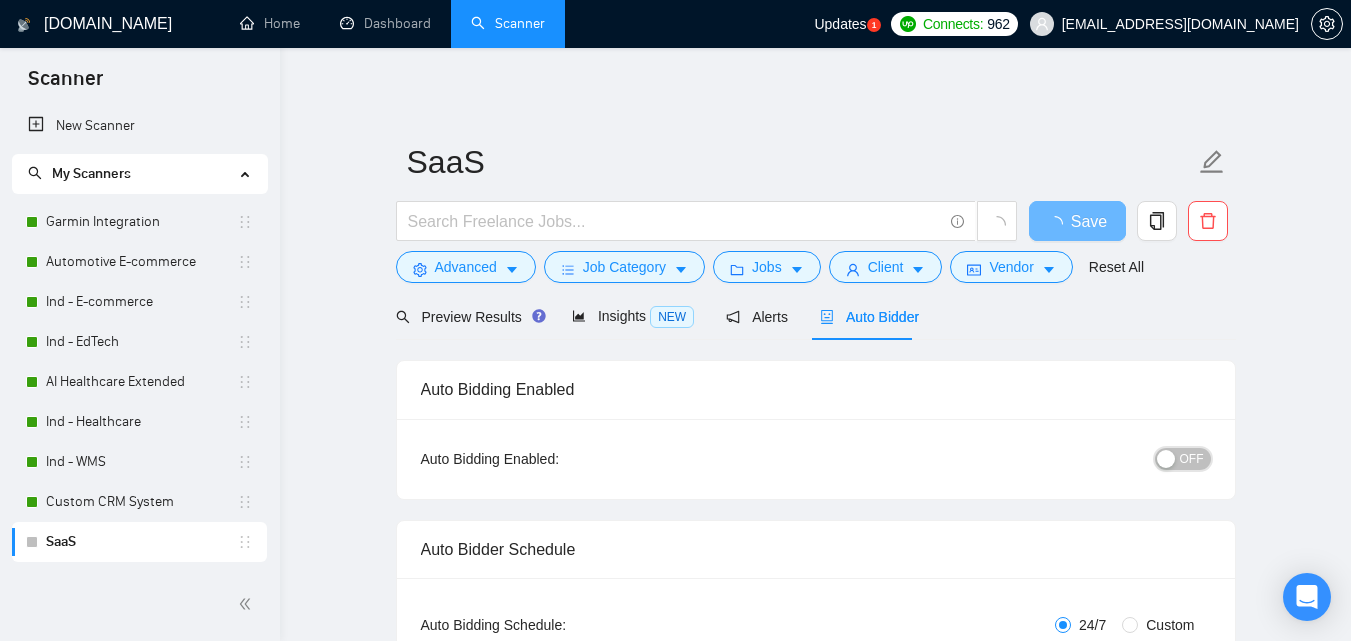 click on "OFF" at bounding box center (1192, 459) 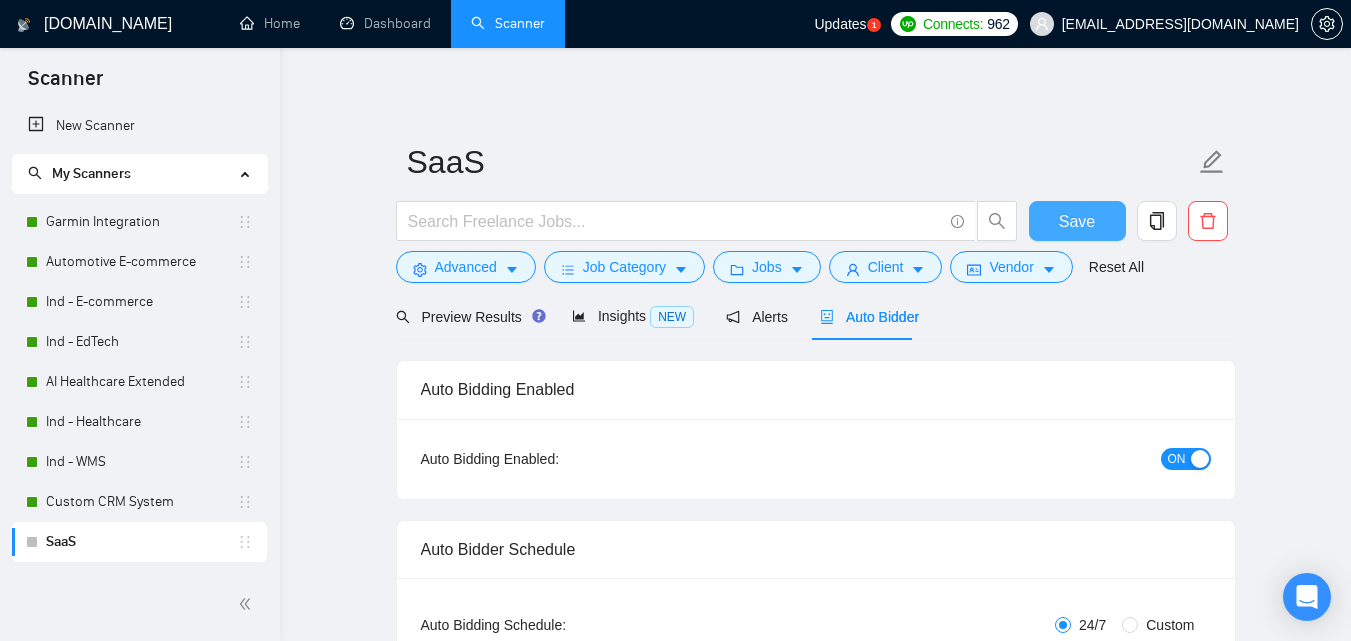 click on "Save" at bounding box center (1077, 221) 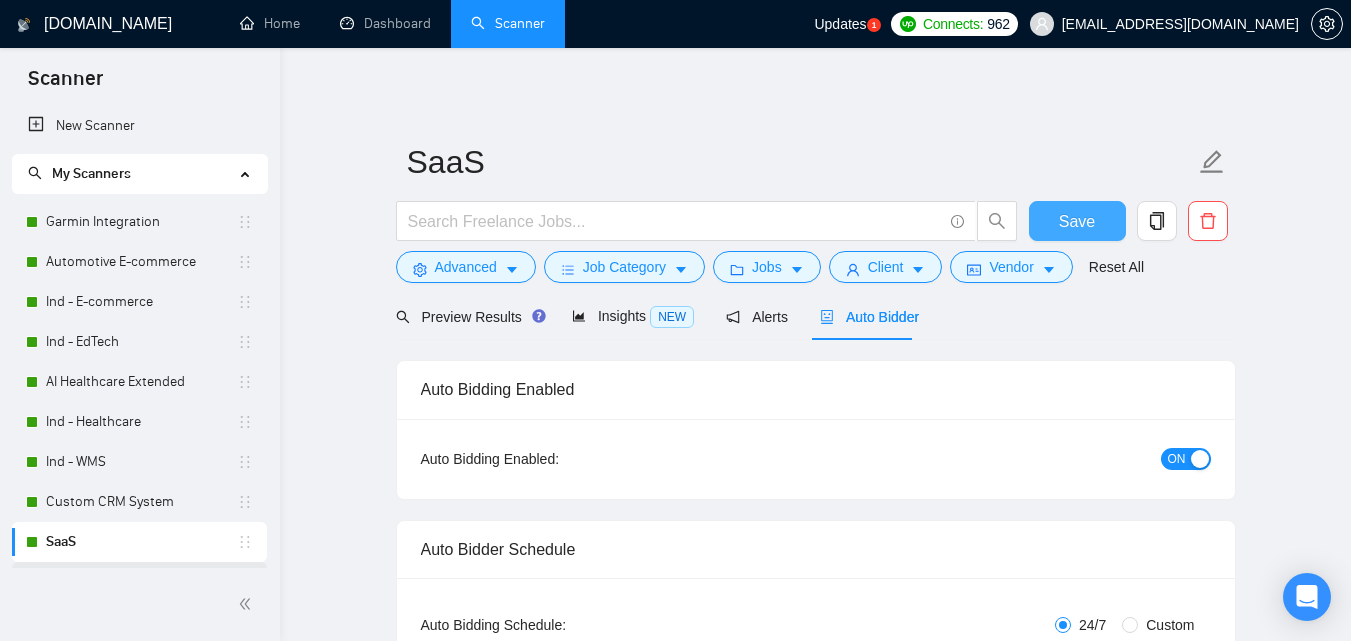 scroll, scrollTop: 154, scrollLeft: 0, axis: vertical 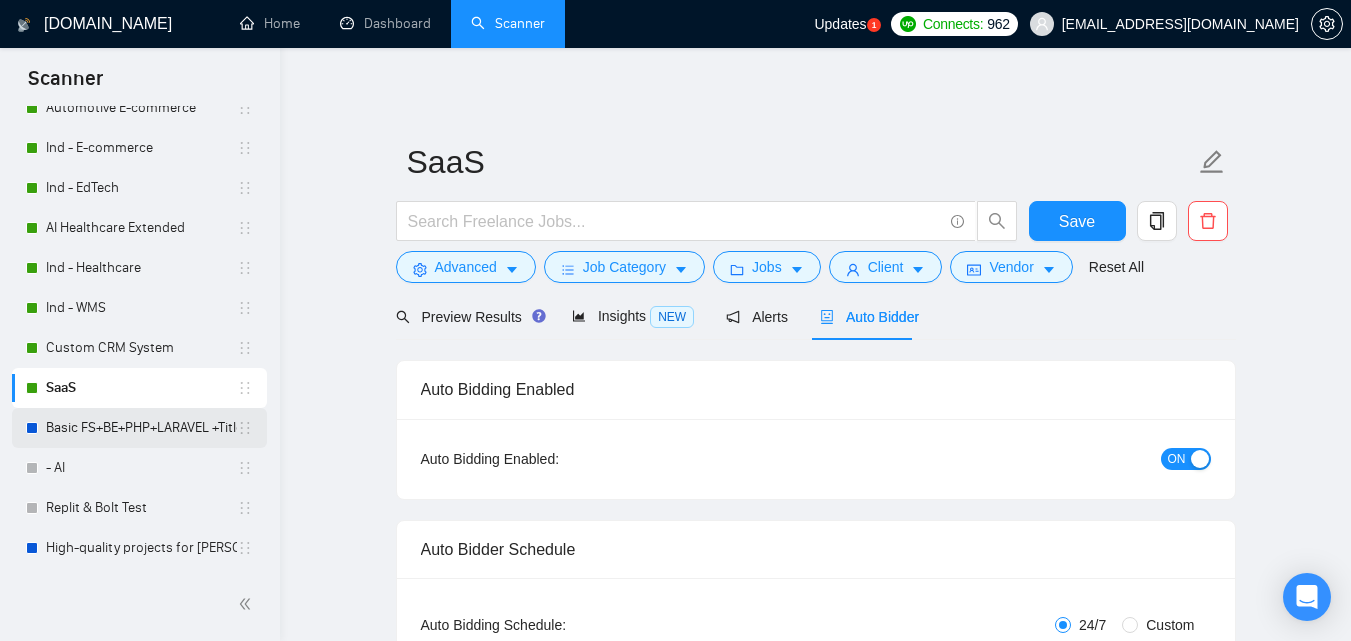 click on "Basic FS+BE+PHP+LARAVEL +Title" at bounding box center [141, 428] 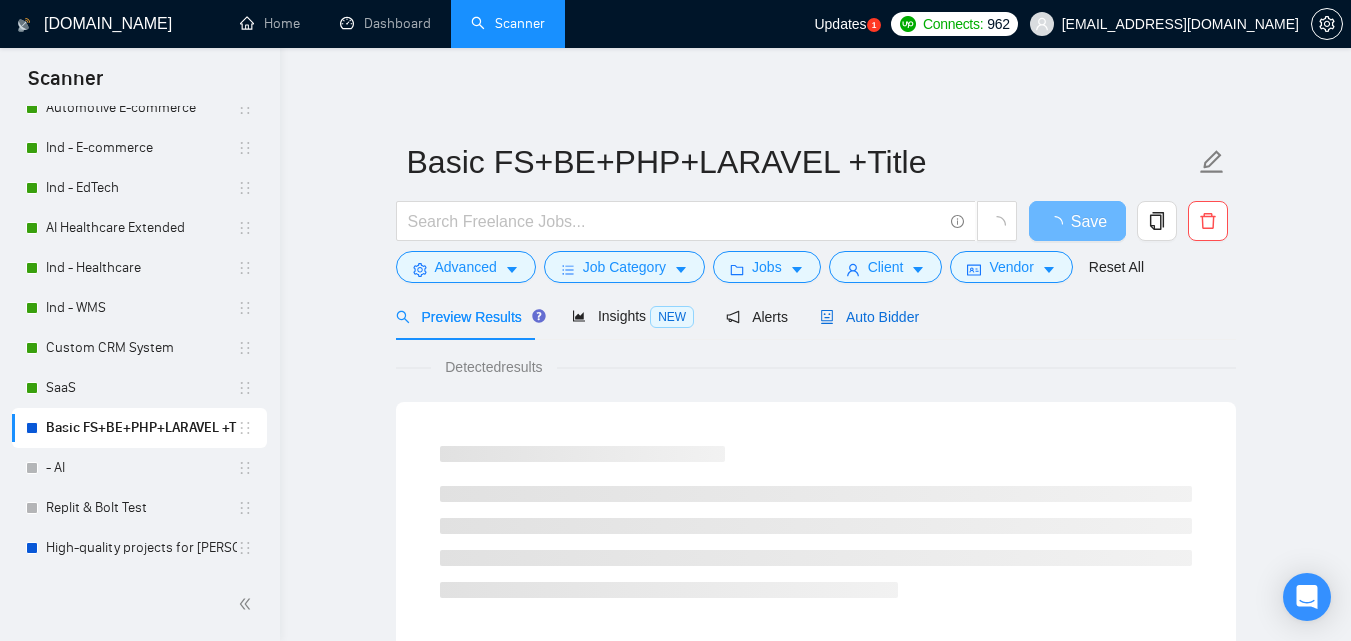 click on "Auto Bidder" at bounding box center (869, 317) 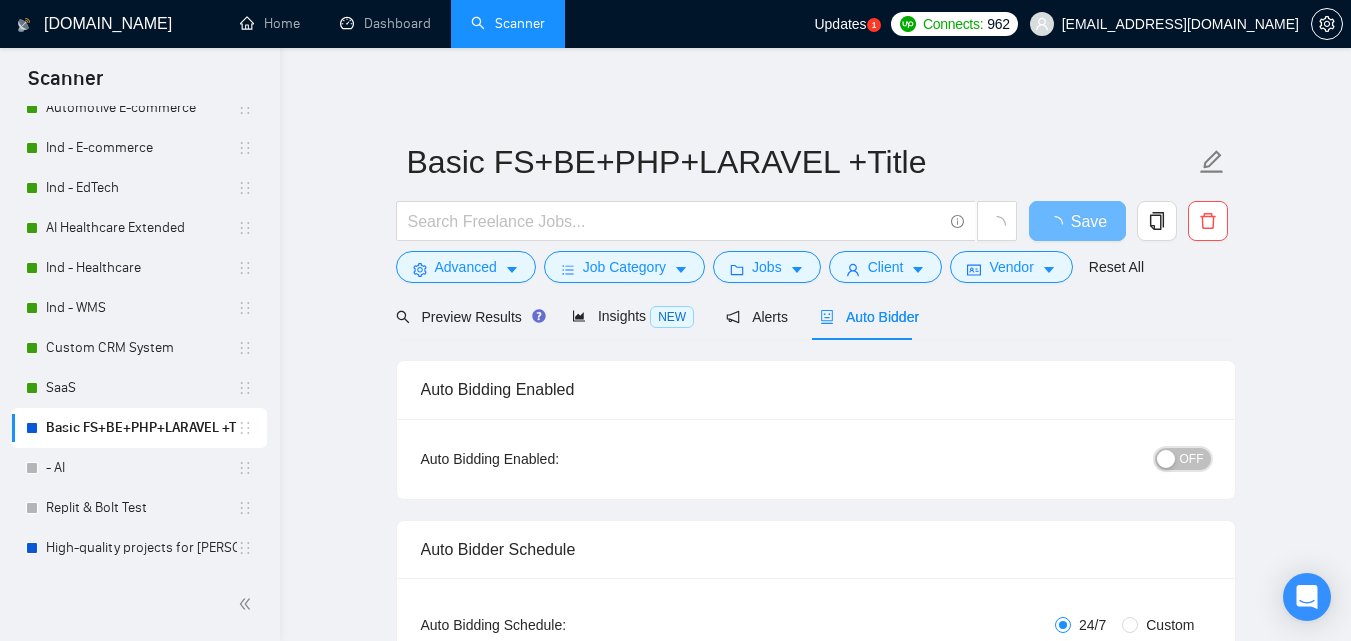 click on "OFF" at bounding box center (1192, 459) 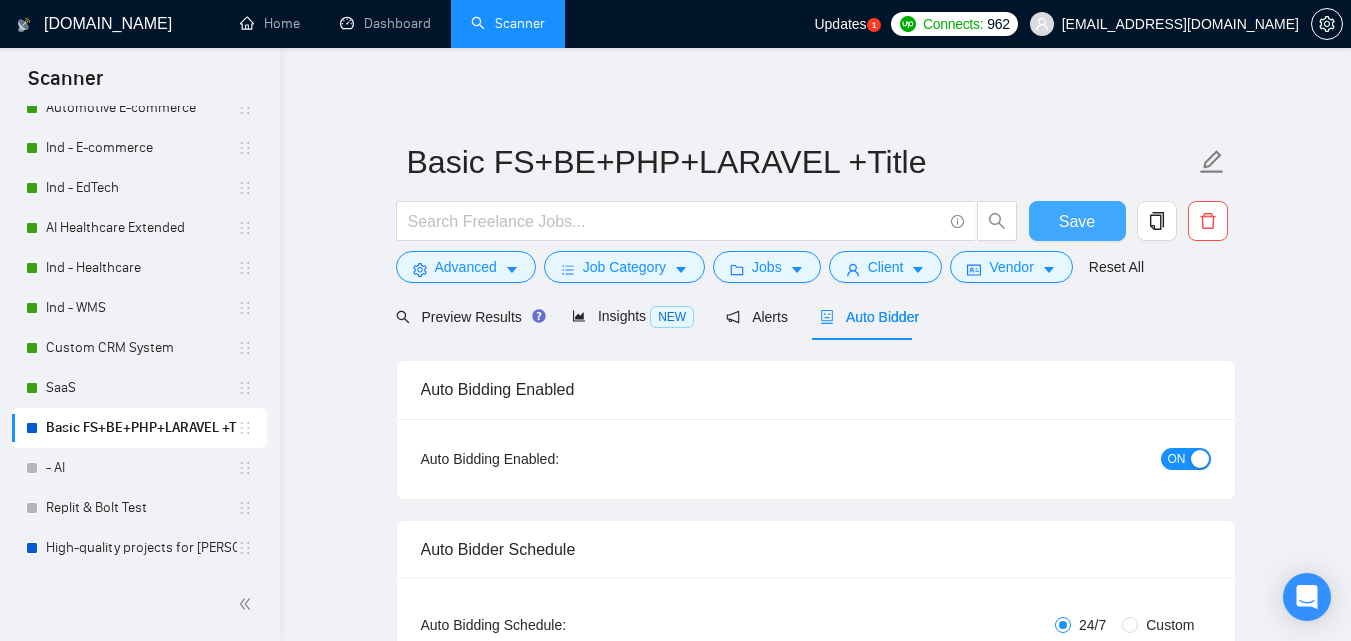 click on "Save" at bounding box center [1077, 221] 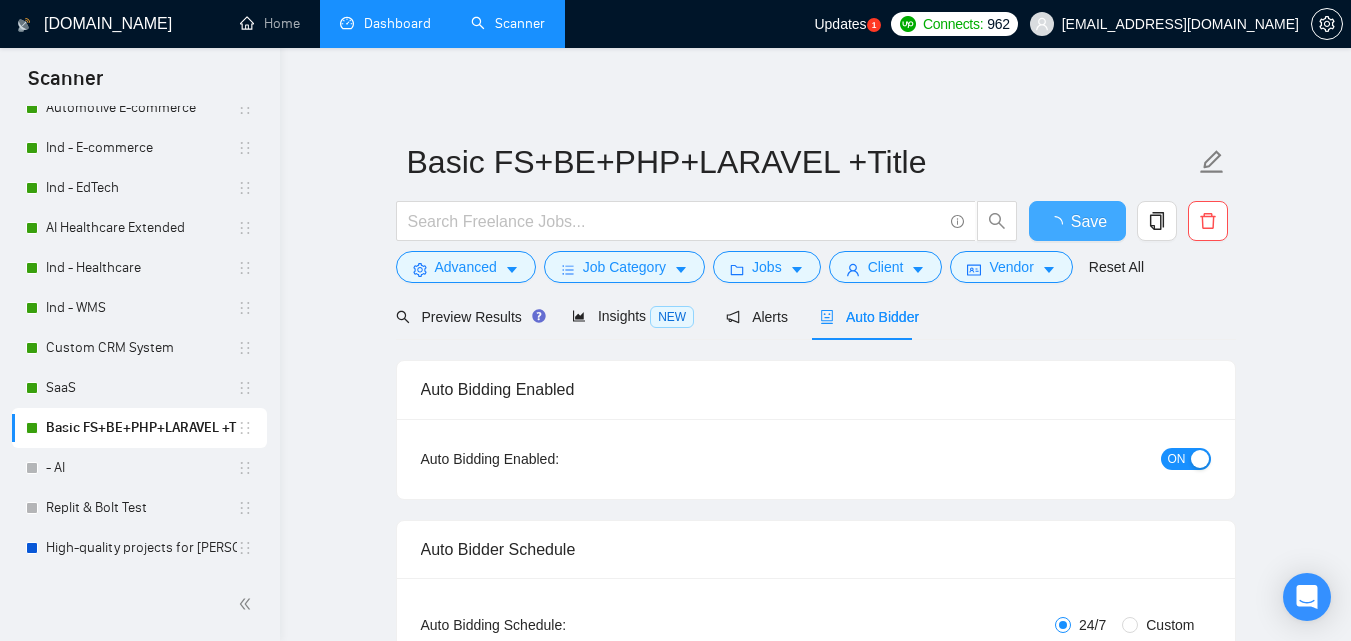 type 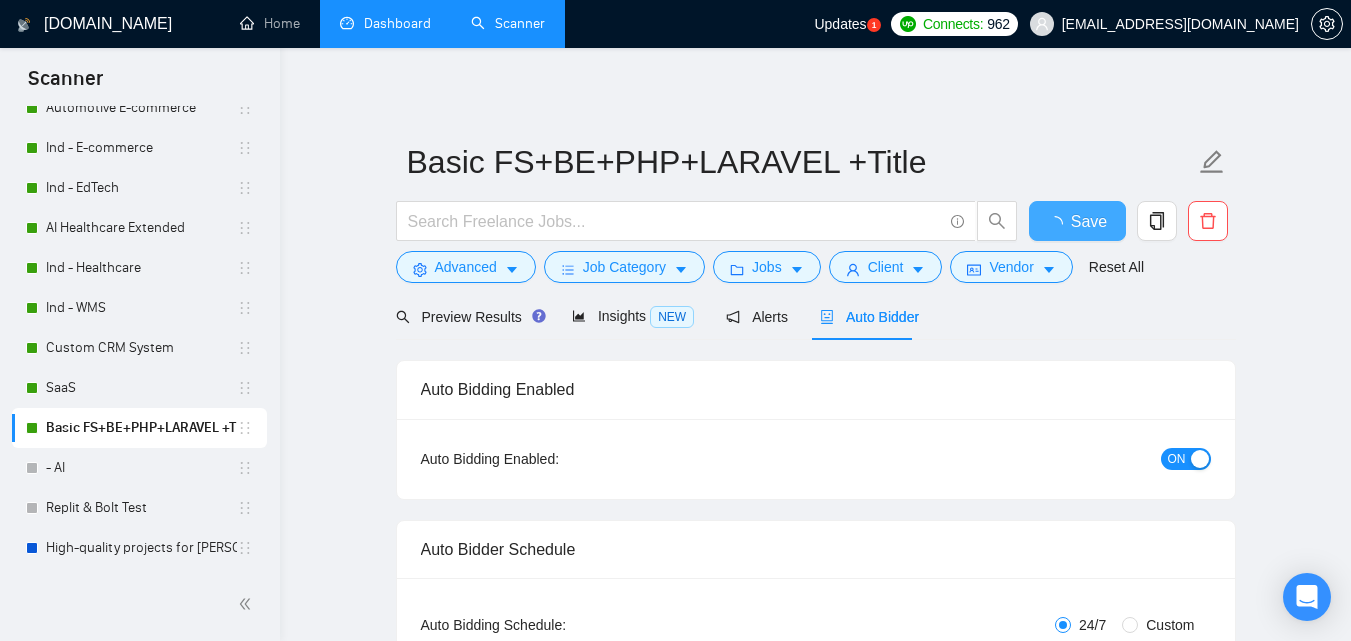 checkbox on "true" 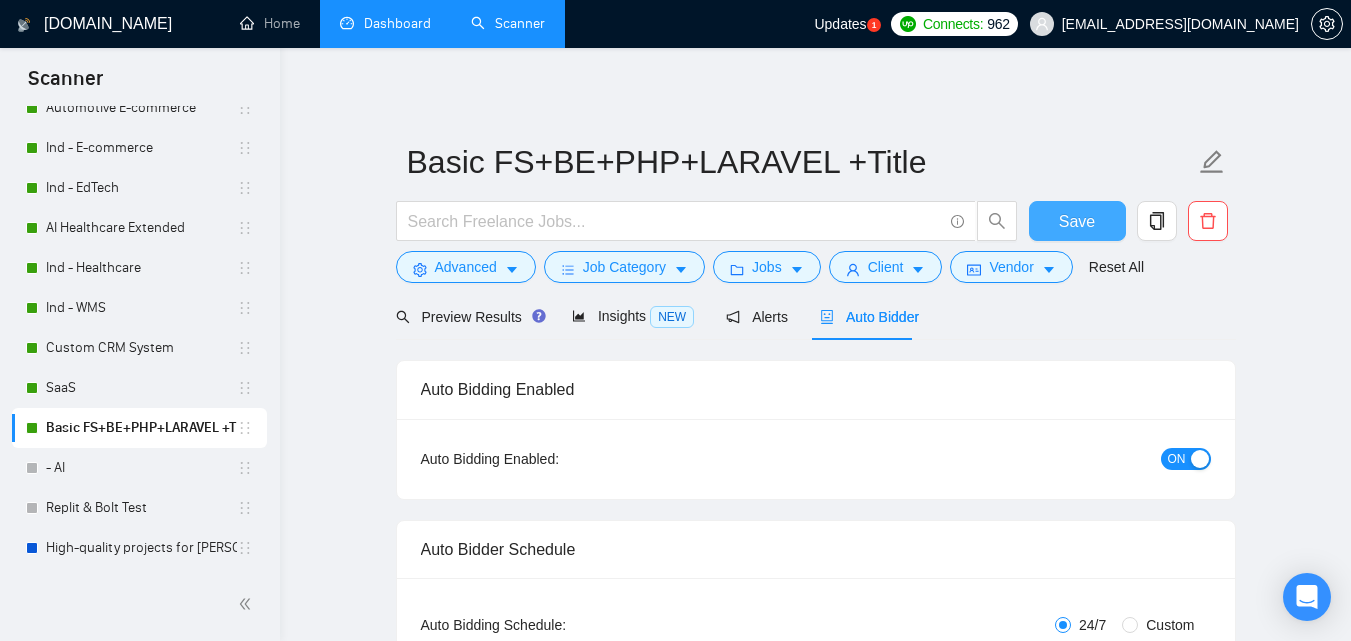 type 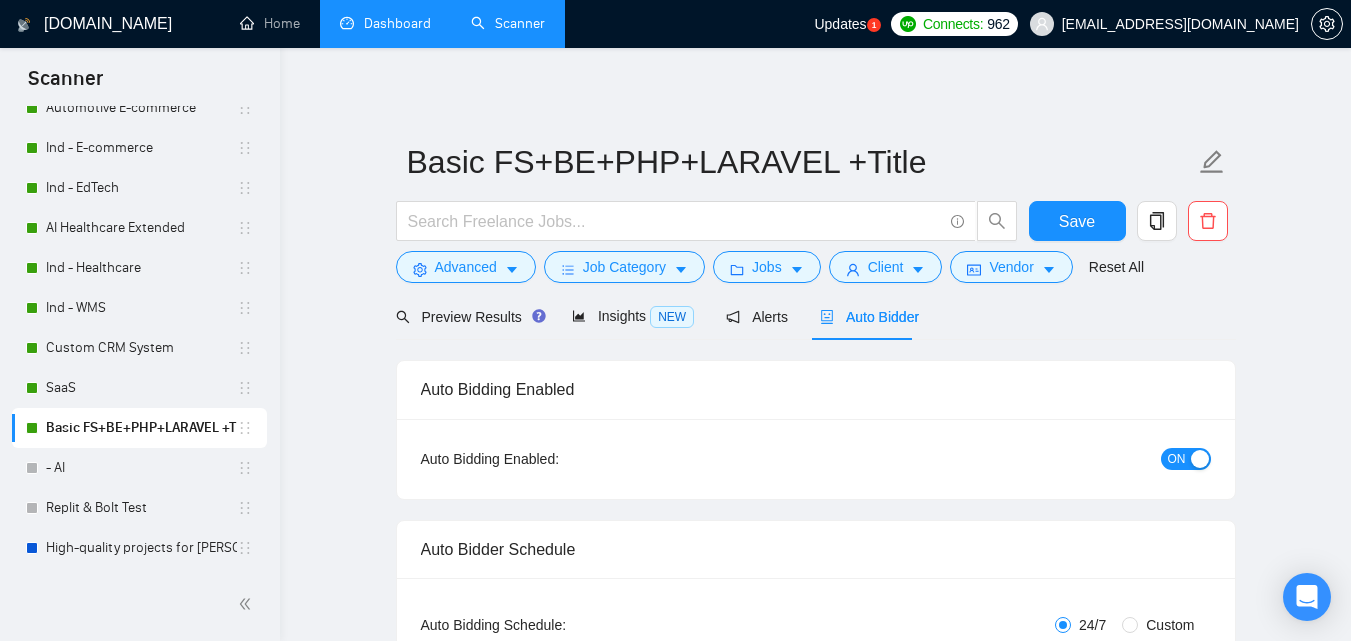 click on "Dashboard" at bounding box center [385, 23] 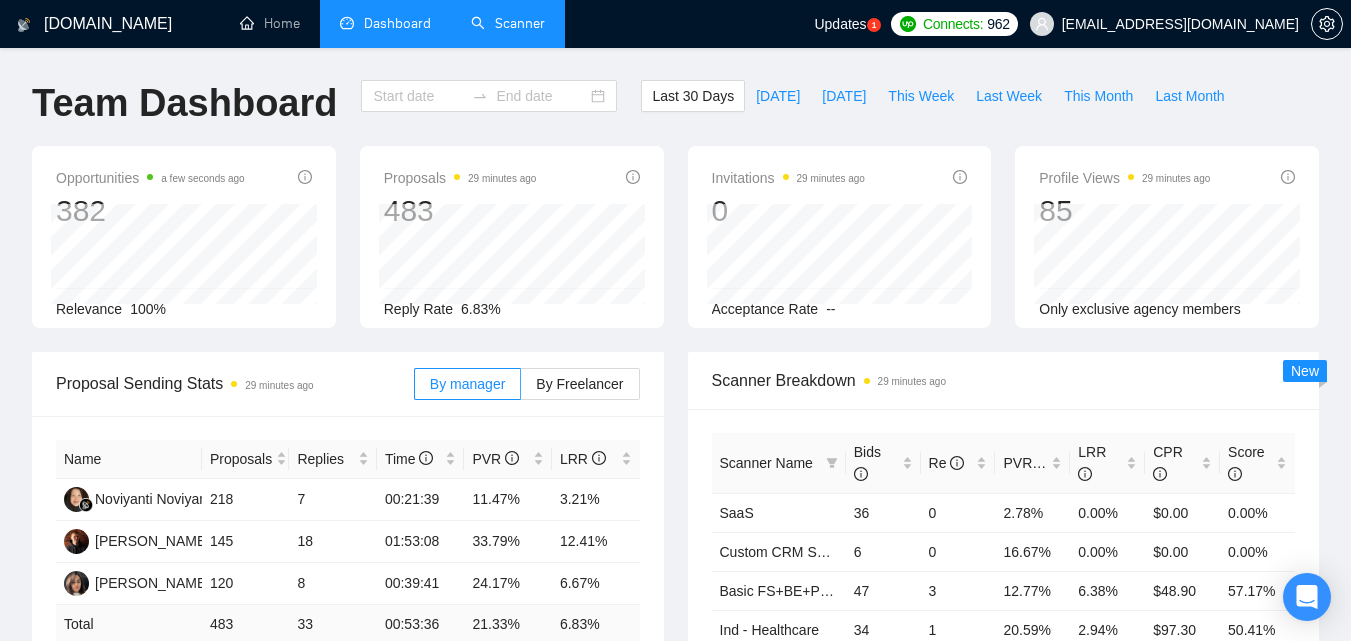 type on "[DATE]" 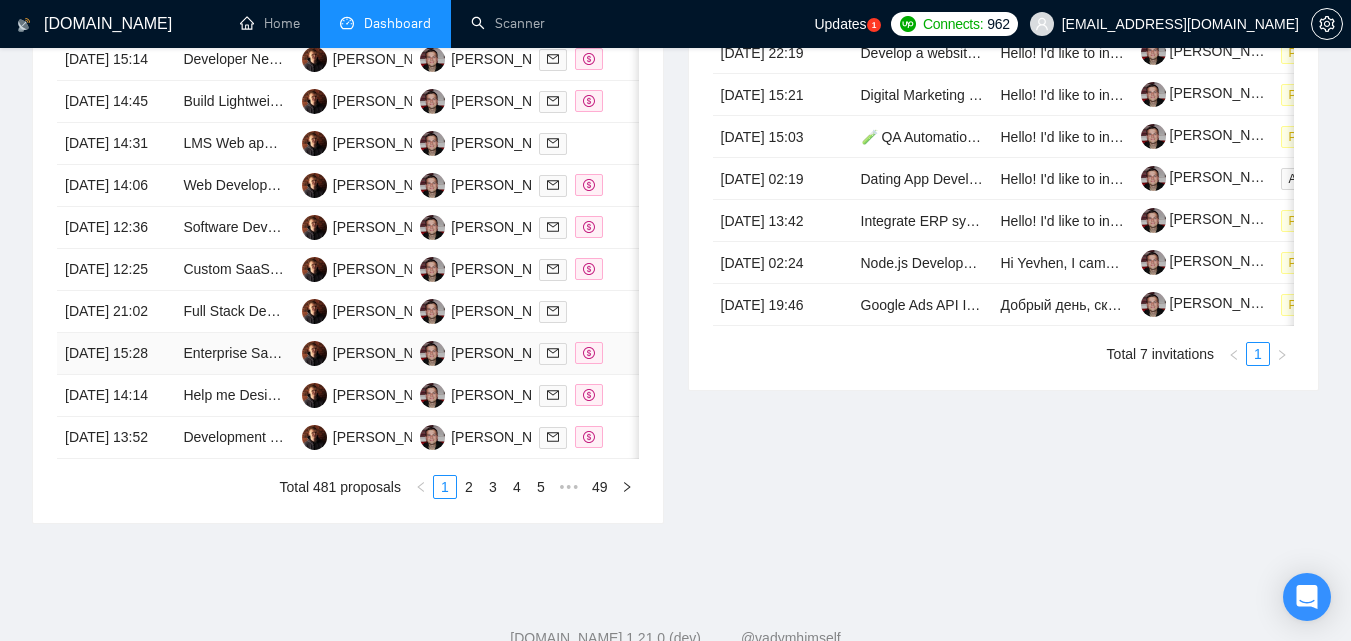 scroll, scrollTop: 800, scrollLeft: 0, axis: vertical 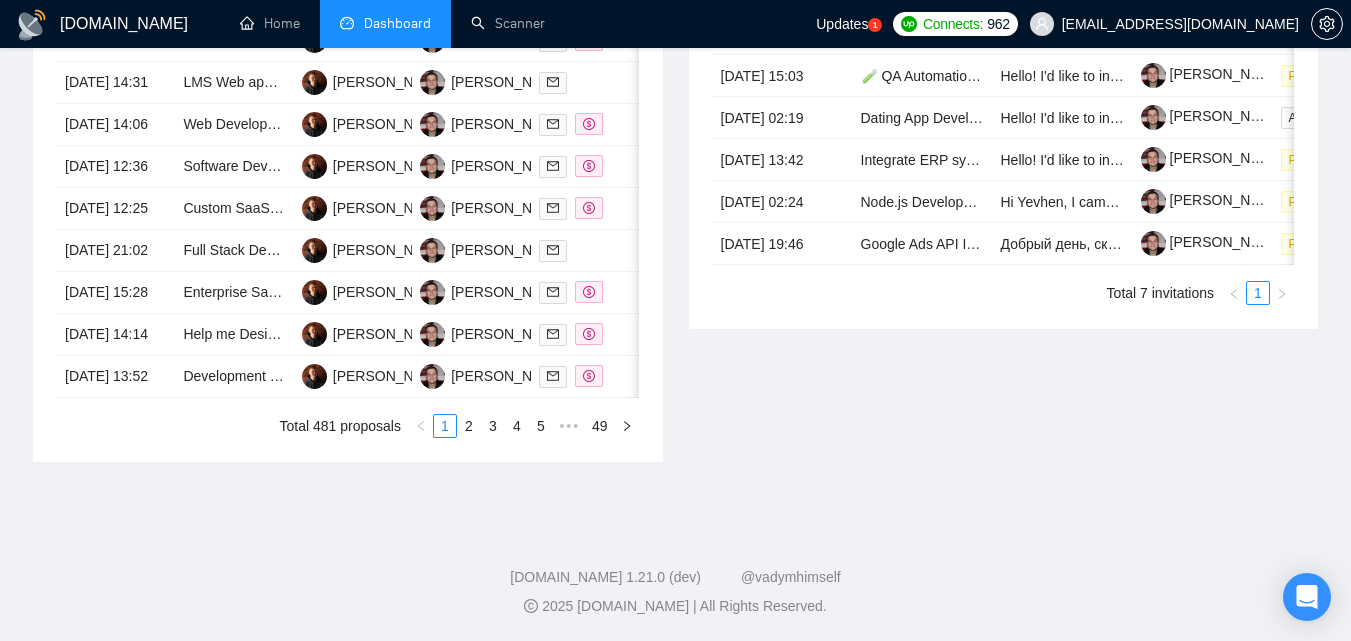 drag, startPoint x: 465, startPoint y: 563, endPoint x: 1320, endPoint y: 505, distance: 856.96497 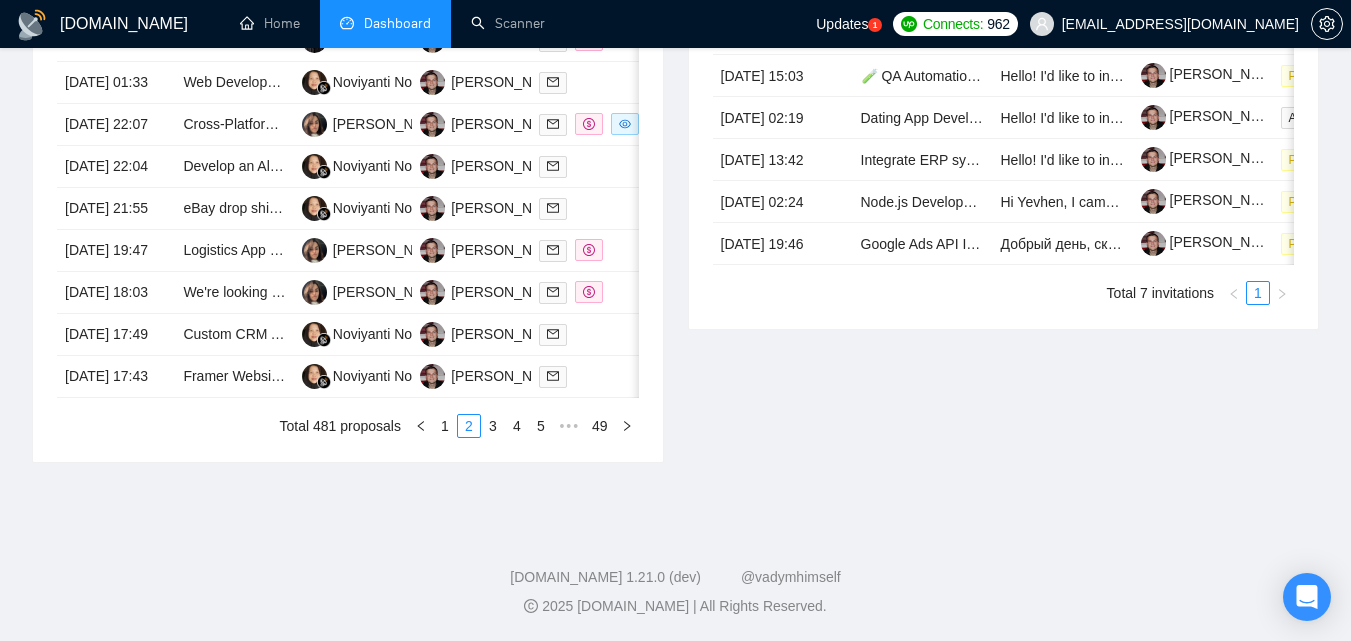 scroll, scrollTop: 732, scrollLeft: 0, axis: vertical 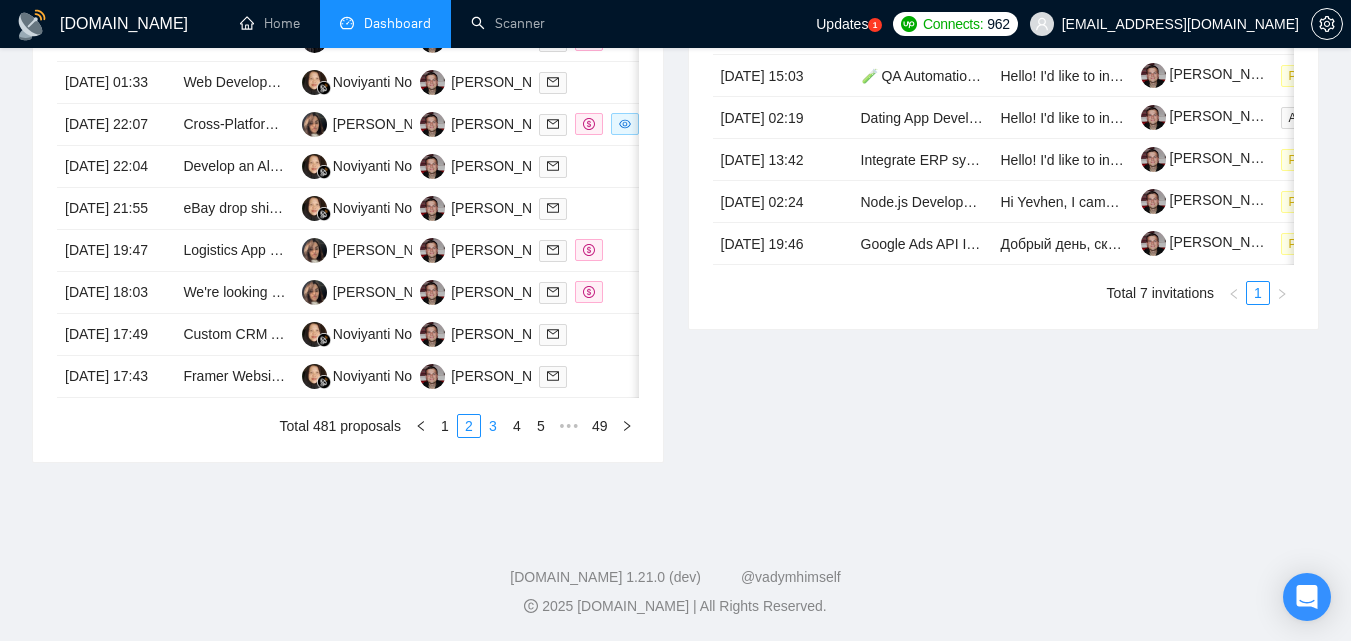 click on "3" at bounding box center (493, 426) 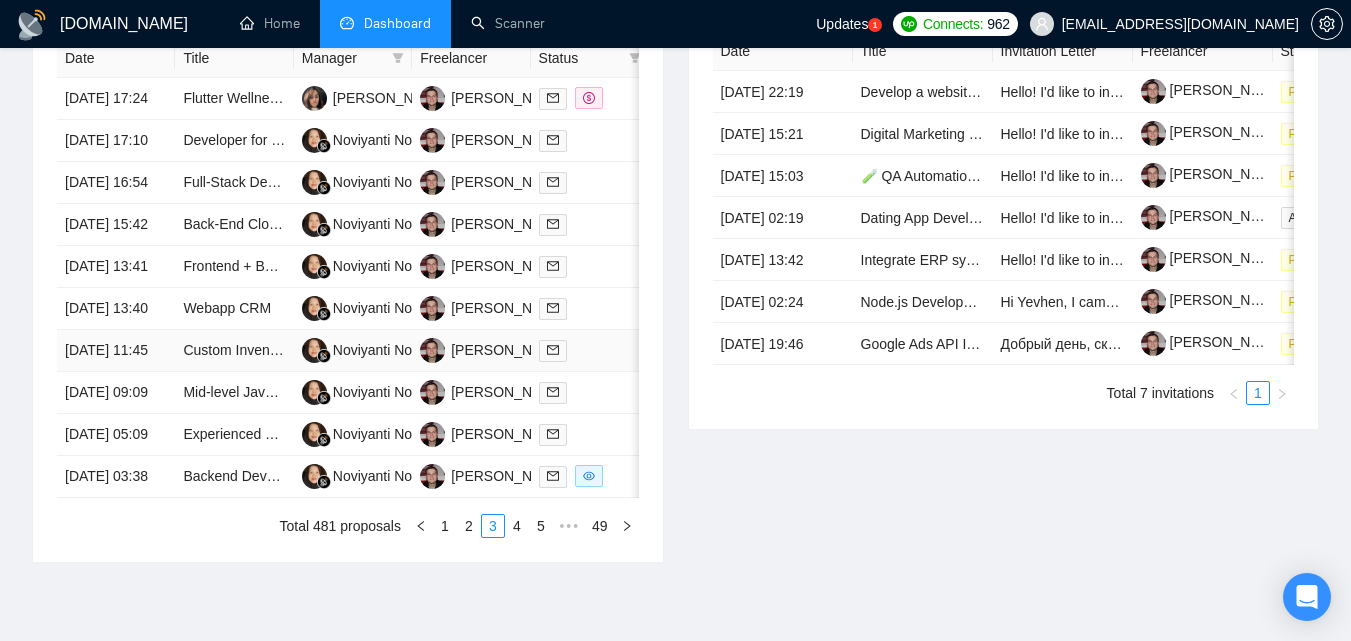 scroll, scrollTop: 1132, scrollLeft: 0, axis: vertical 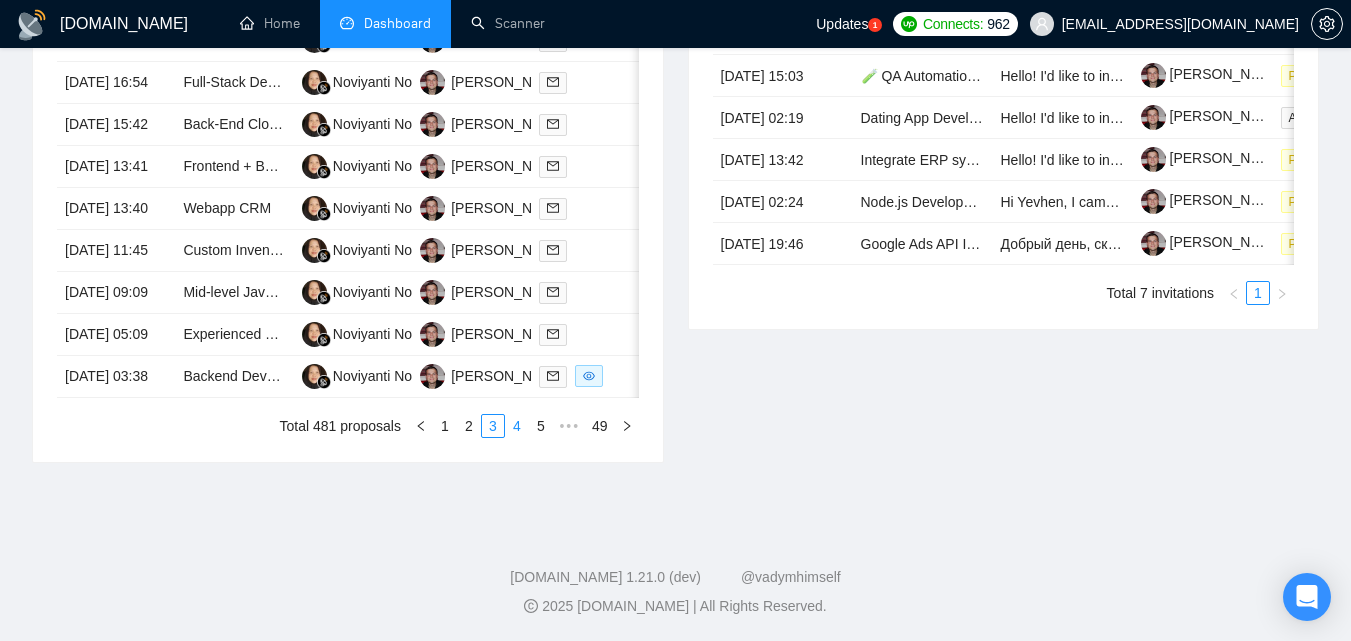 click on "4" at bounding box center (517, 426) 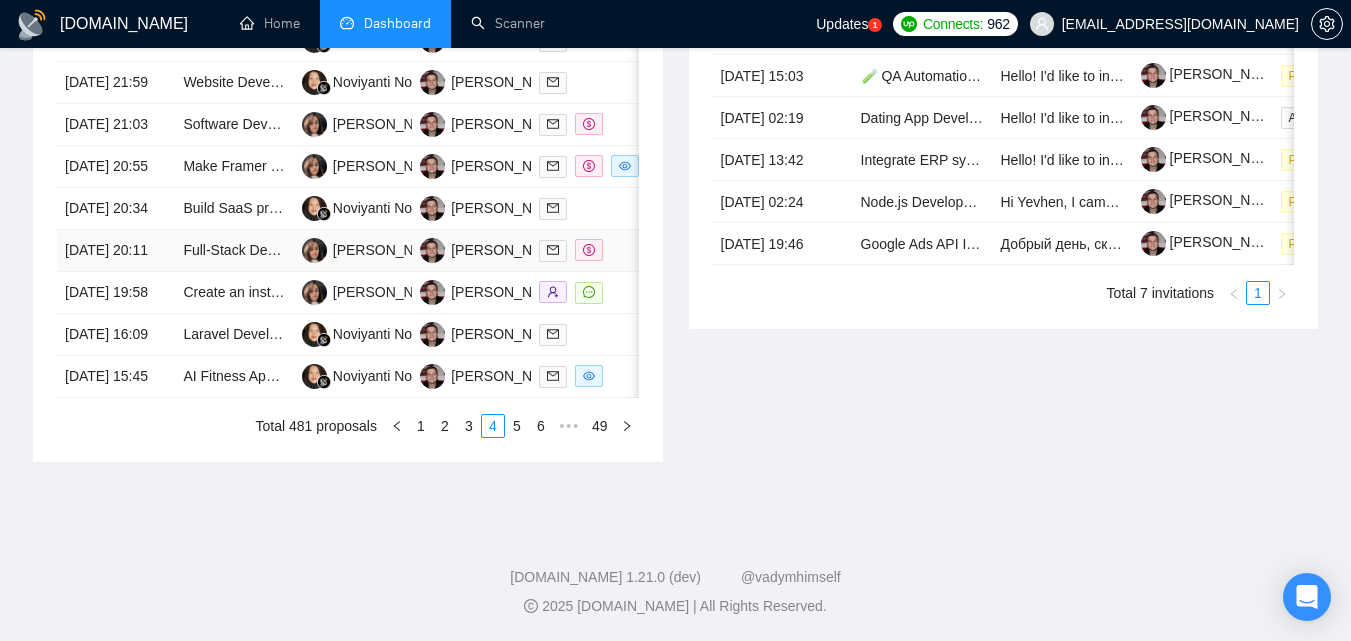 scroll, scrollTop: 1132, scrollLeft: 0, axis: vertical 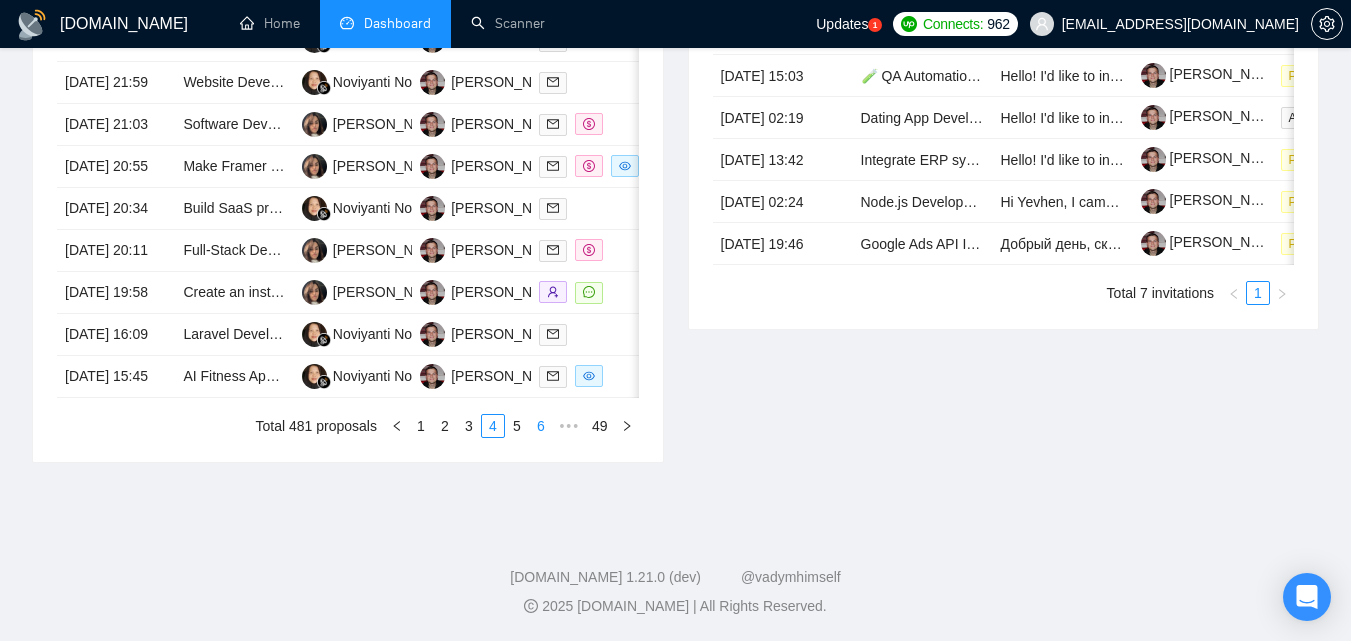 click on "6" at bounding box center (541, 426) 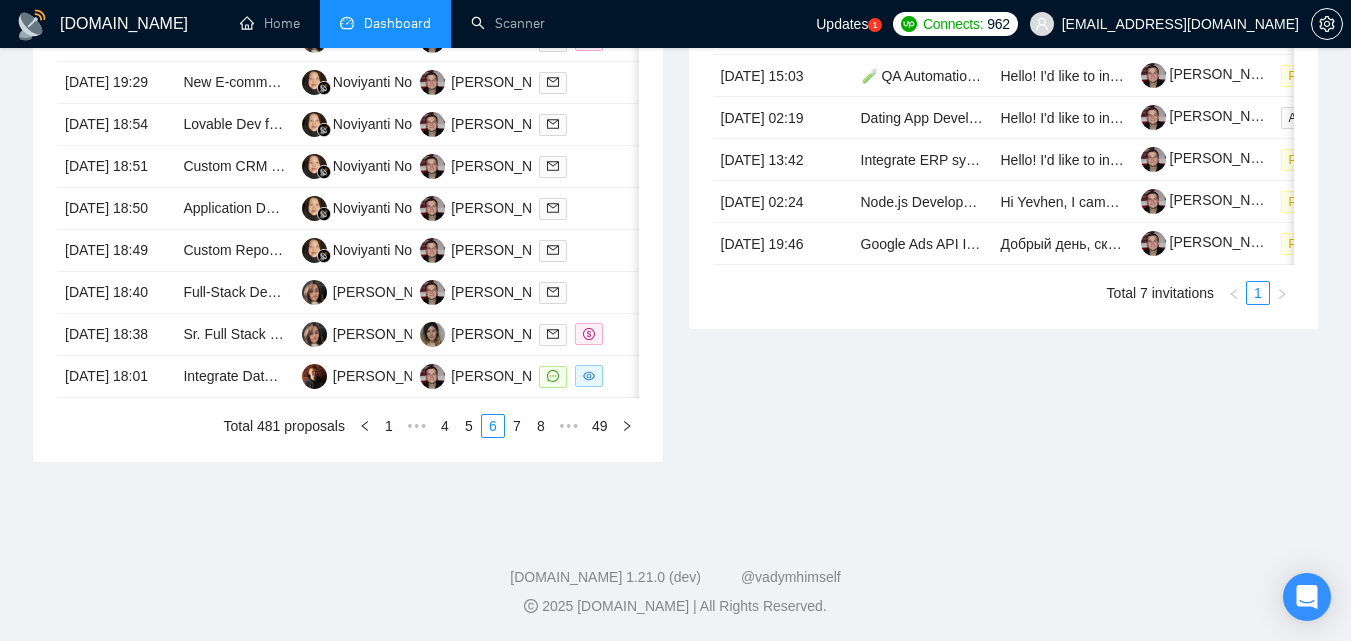 click on "5" at bounding box center [469, 426] 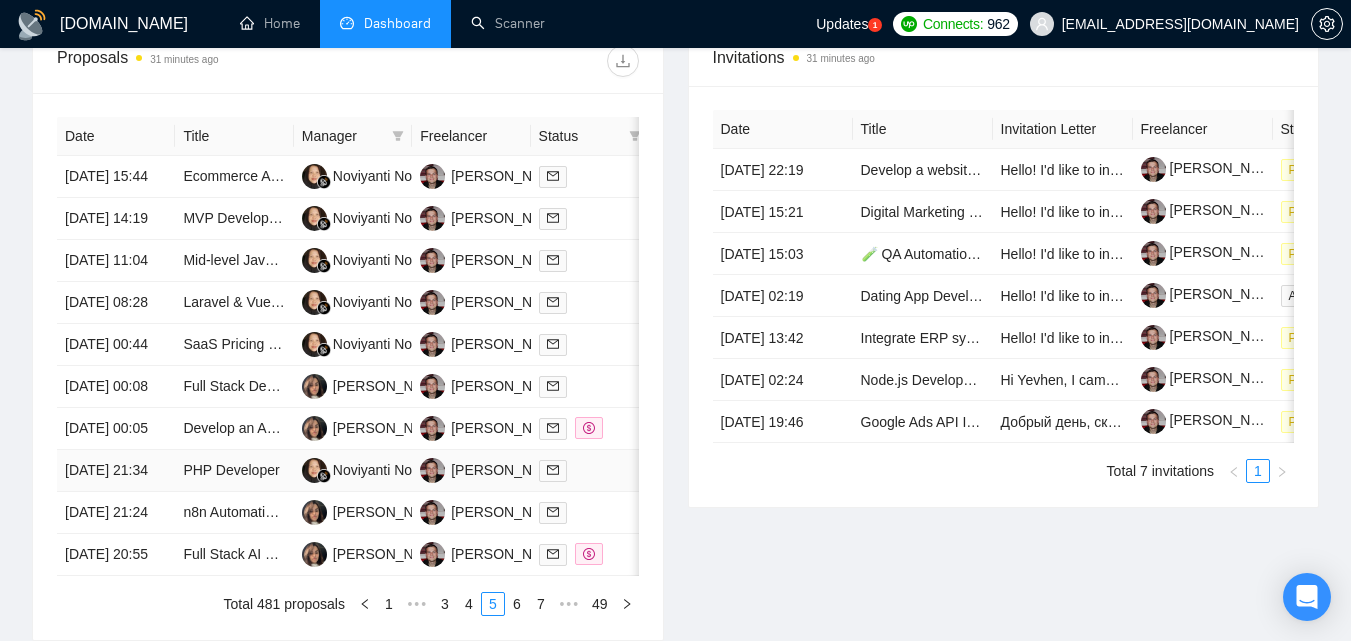 scroll, scrollTop: 1171, scrollLeft: 0, axis: vertical 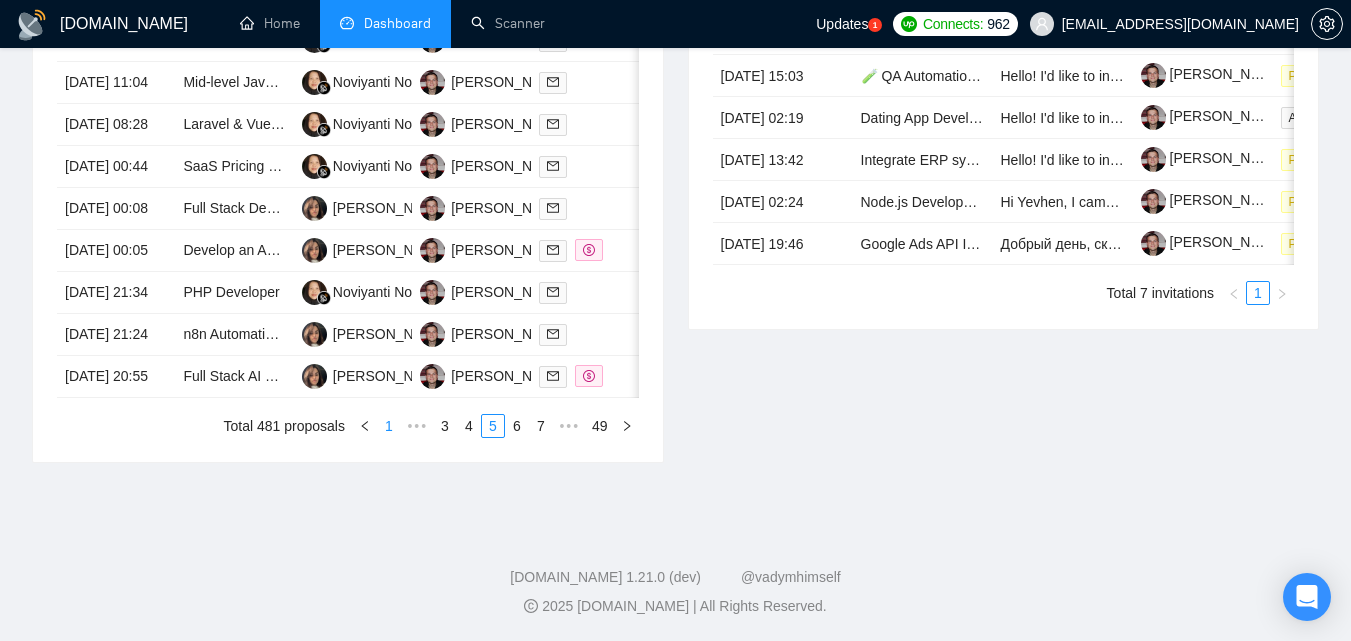 click on "1" at bounding box center [389, 426] 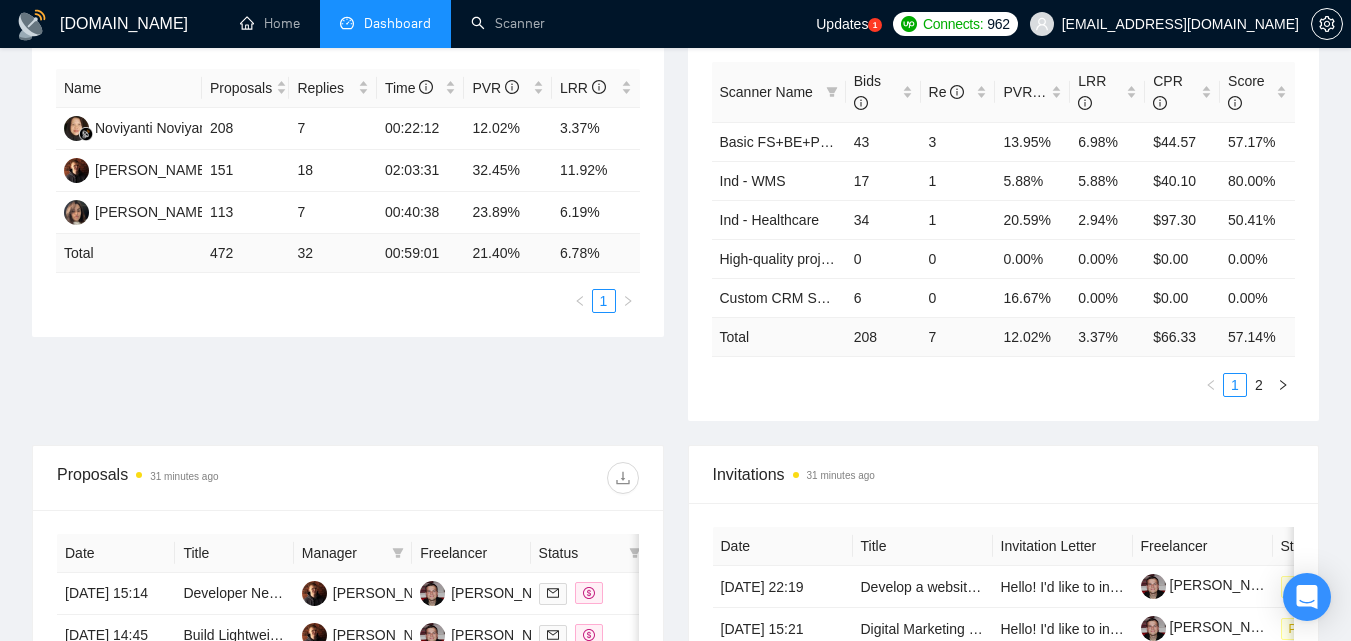 scroll, scrollTop: 0, scrollLeft: 0, axis: both 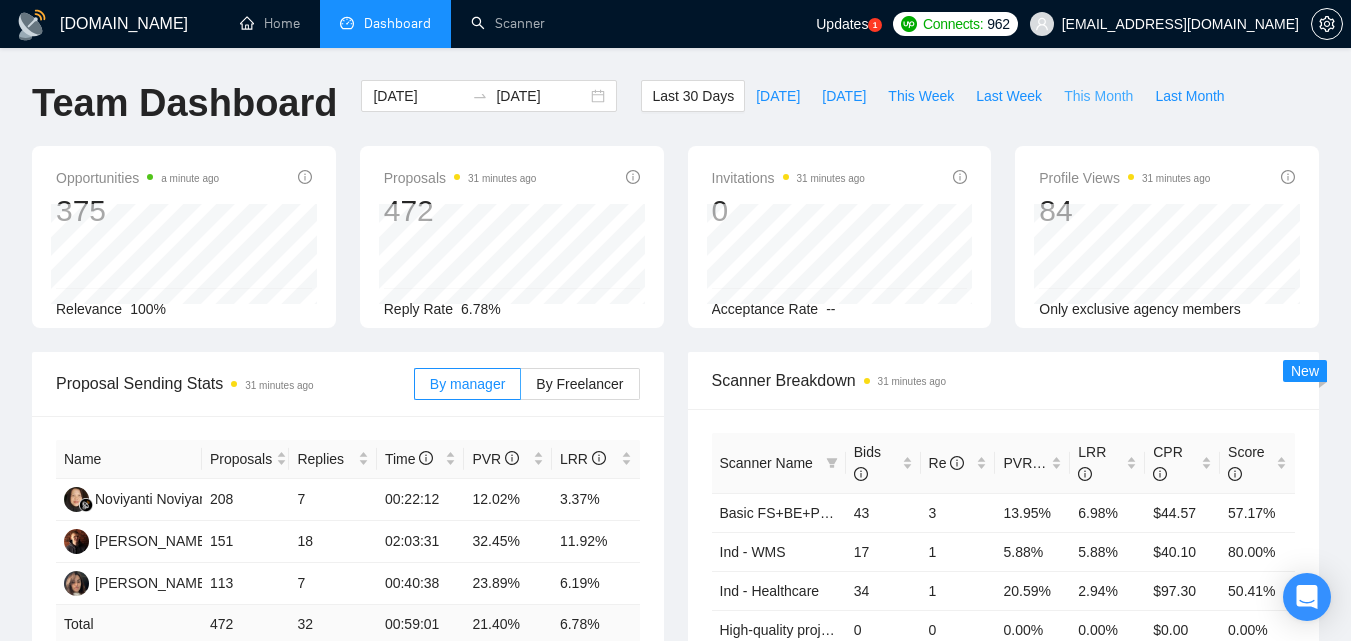 click on "This Month" at bounding box center [1098, 96] 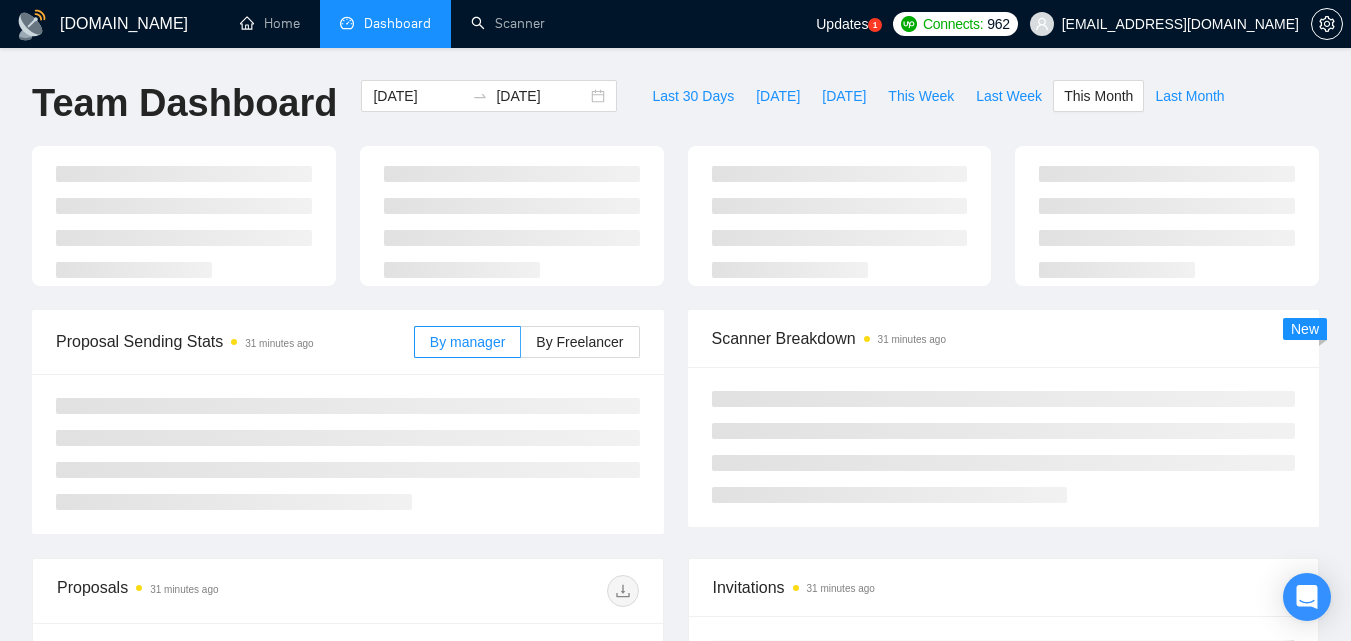 type on "2025-07-01" 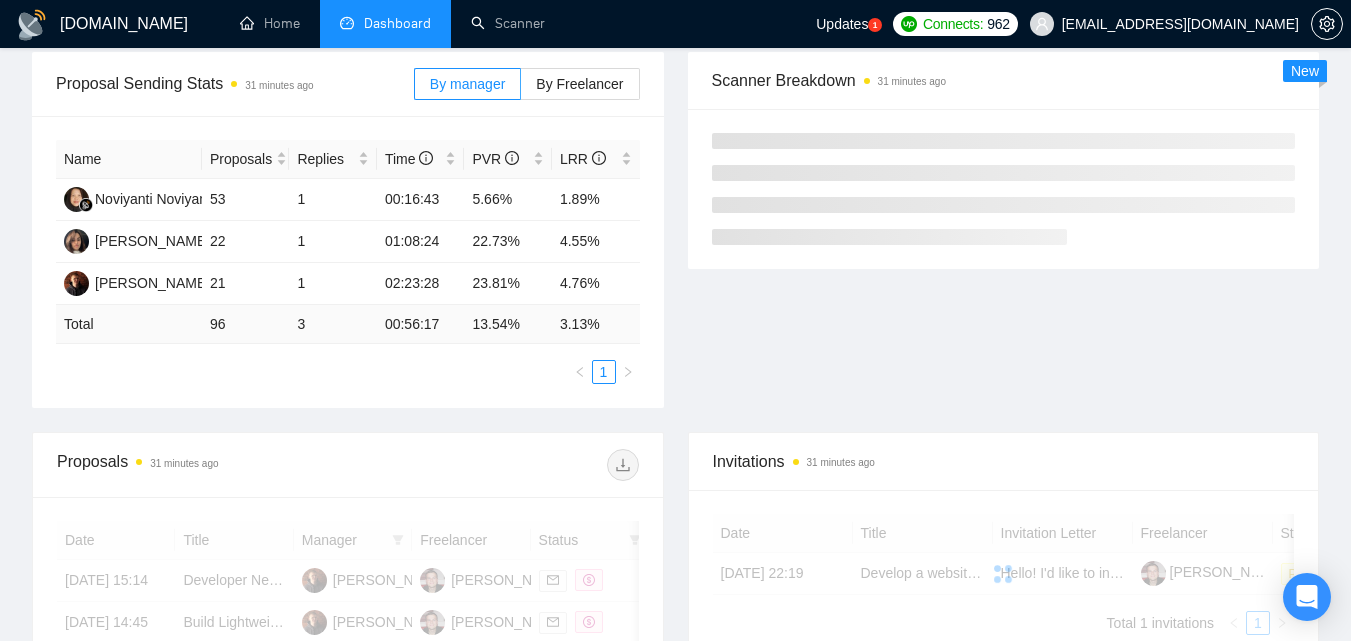 scroll, scrollTop: 0, scrollLeft: 0, axis: both 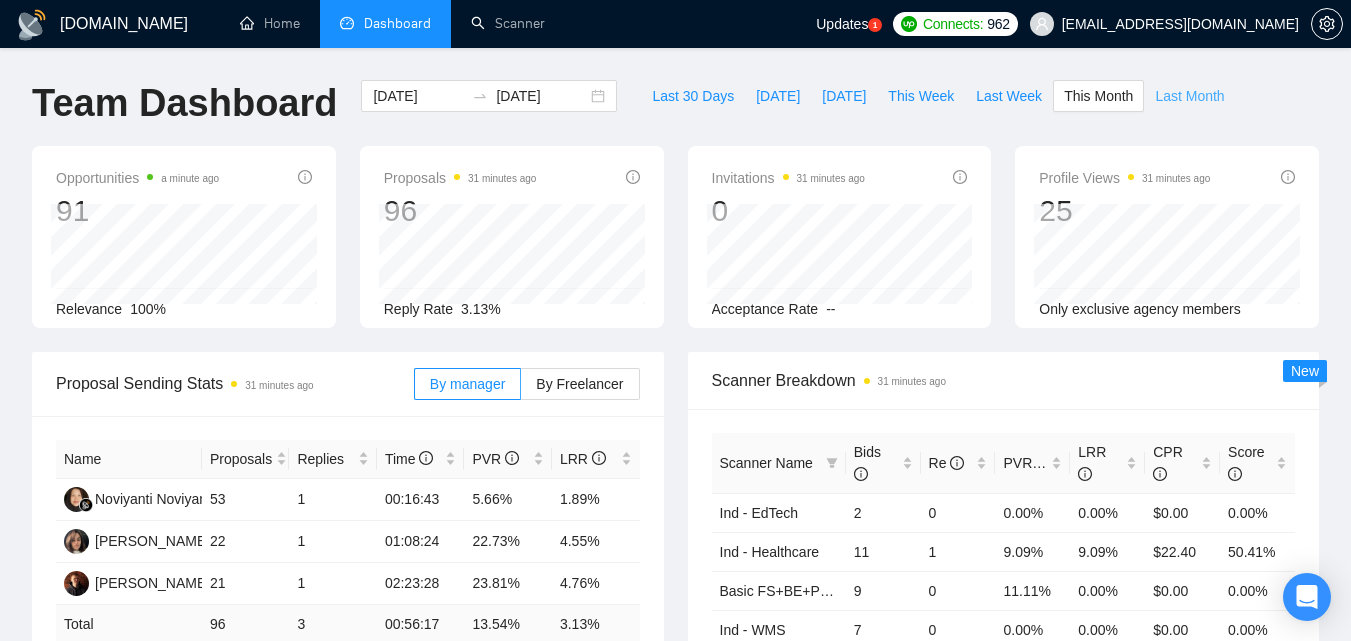 click on "Last Month" at bounding box center (1189, 96) 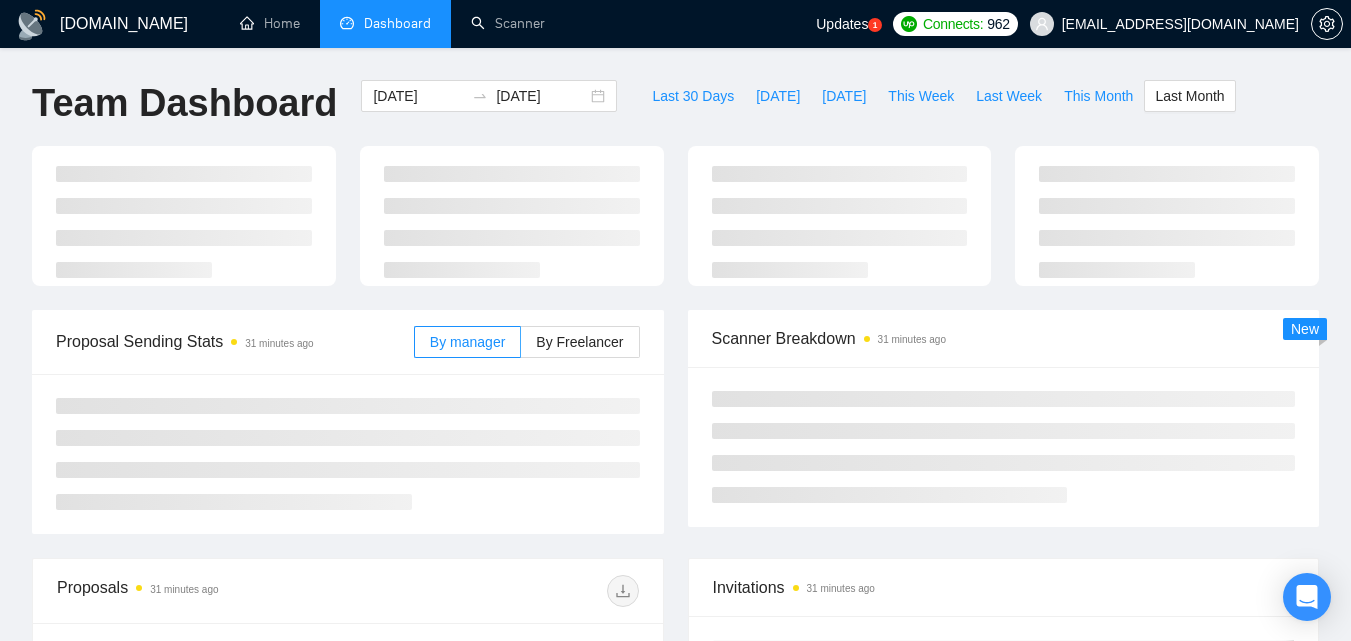 type on "2025-06-01" 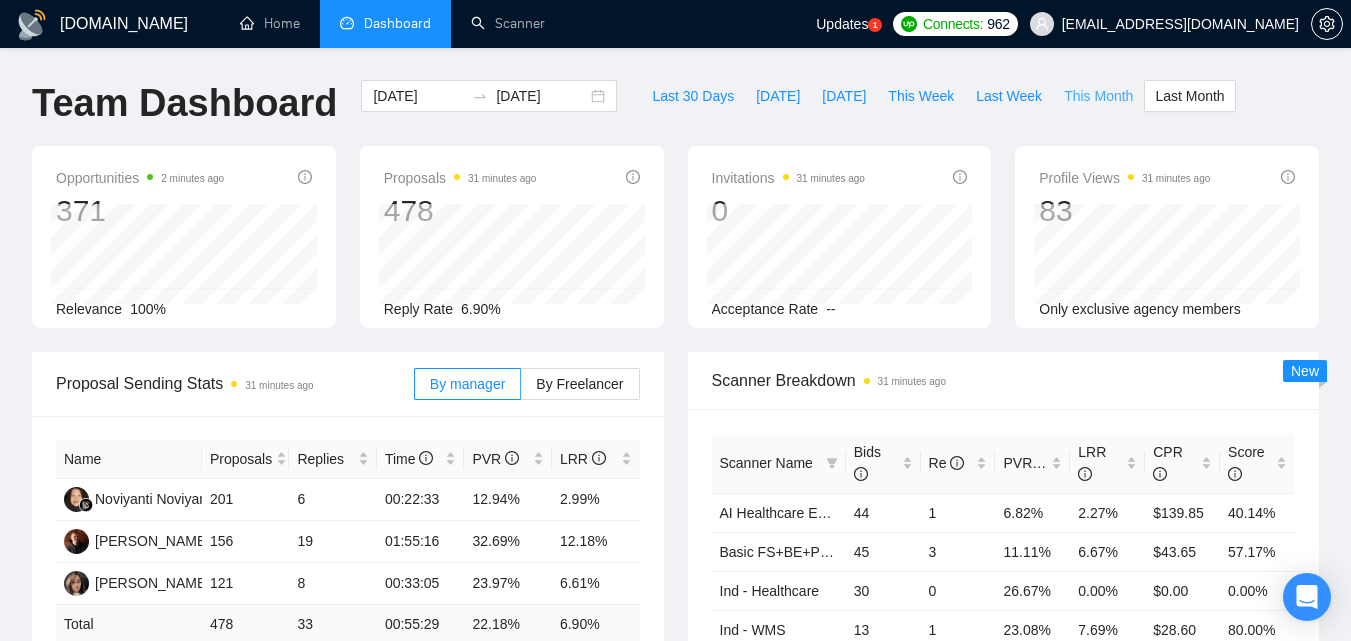 click on "This Month" at bounding box center [1098, 96] 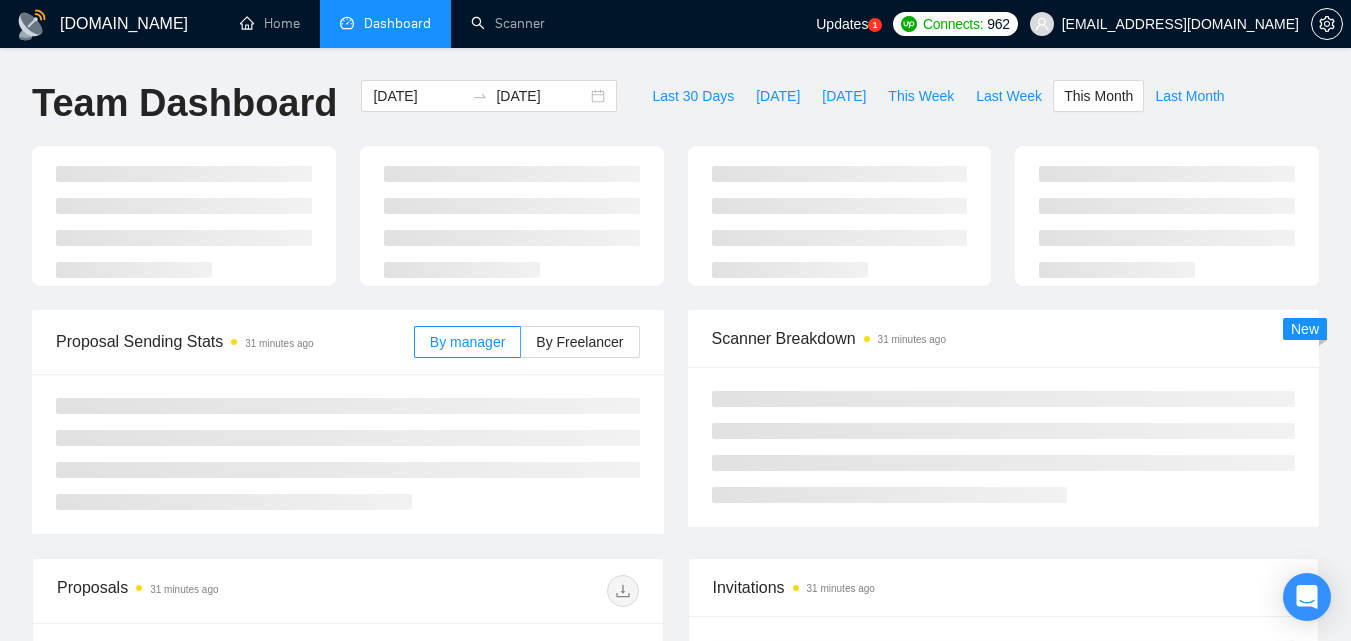 type on "2025-07-01" 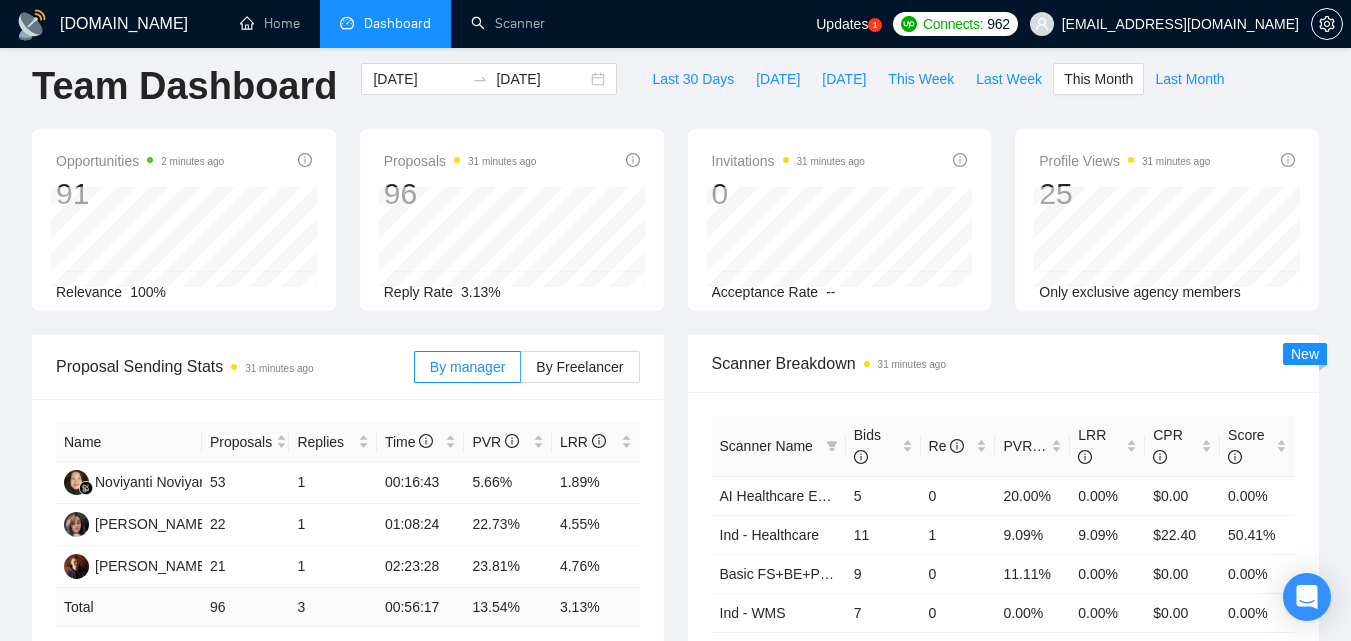 scroll, scrollTop: 0, scrollLeft: 0, axis: both 